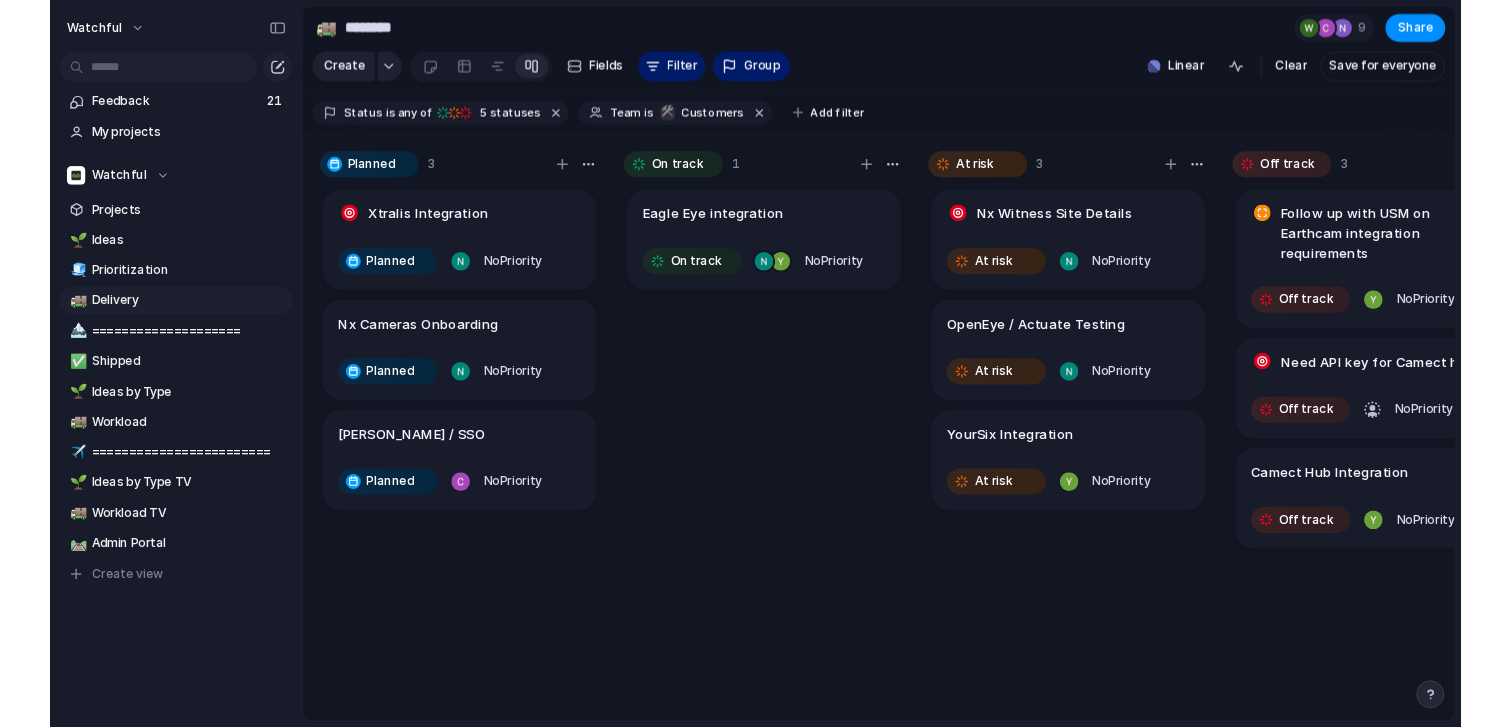 scroll, scrollTop: 0, scrollLeft: 0, axis: both 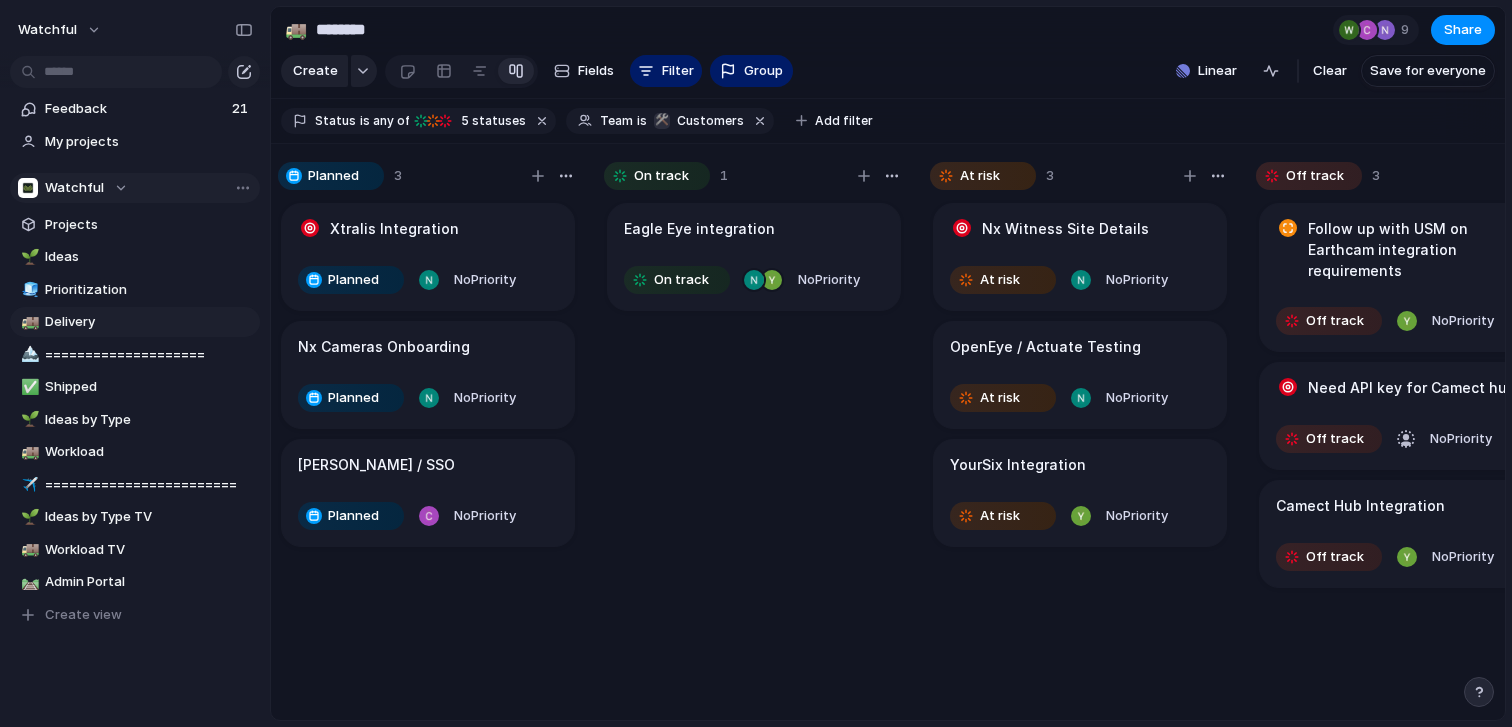 click on "Watchful" at bounding box center [74, 188] 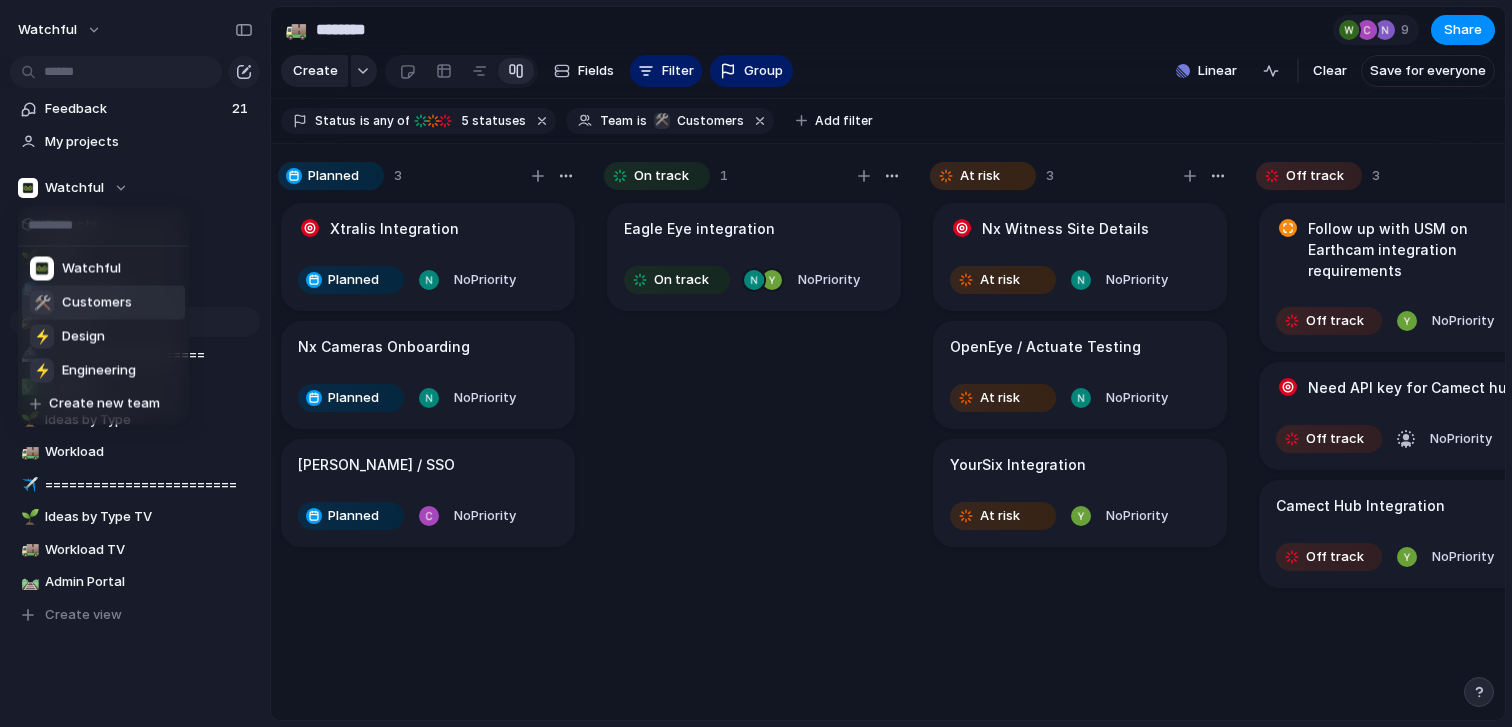 click on "Customers" at bounding box center [97, 303] 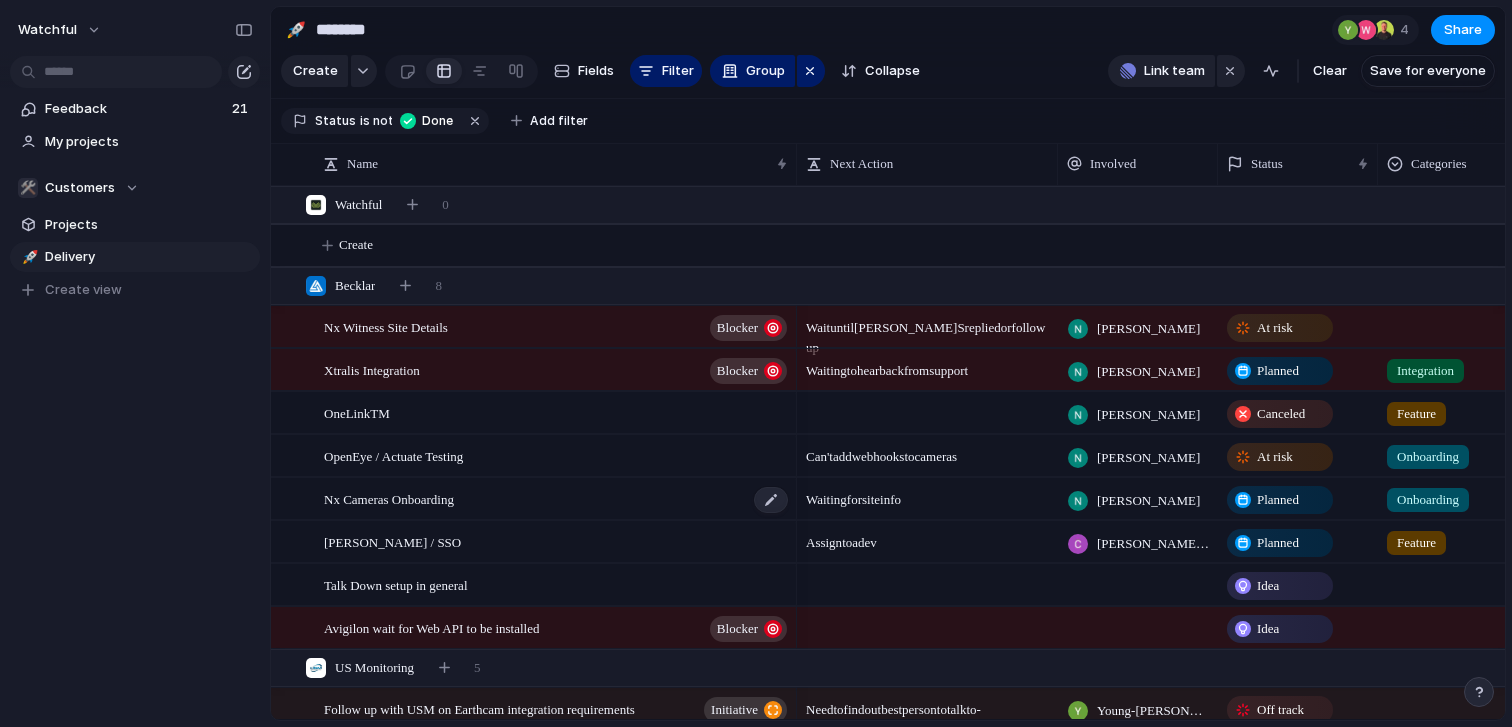 scroll, scrollTop: 26, scrollLeft: 0, axis: vertical 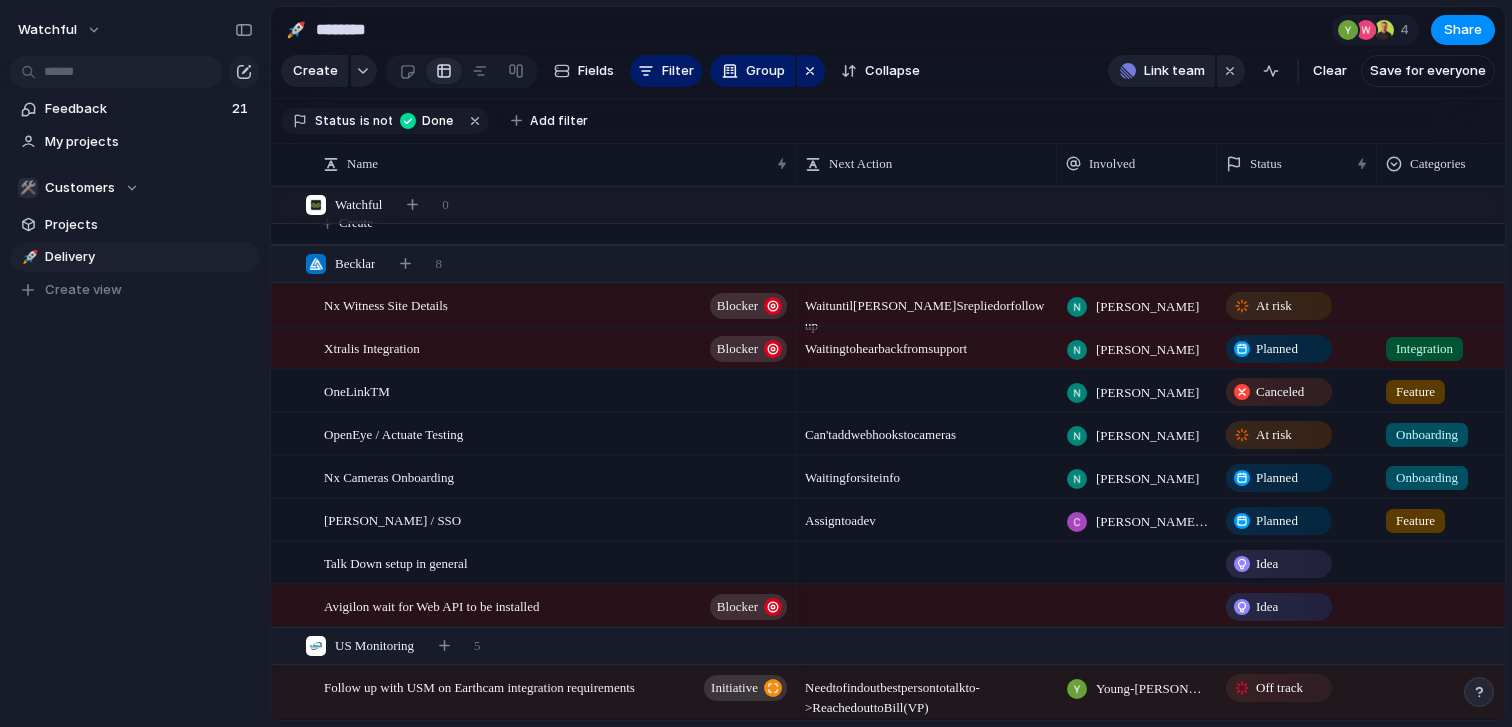 click on "Canceled" at bounding box center [1280, 392] 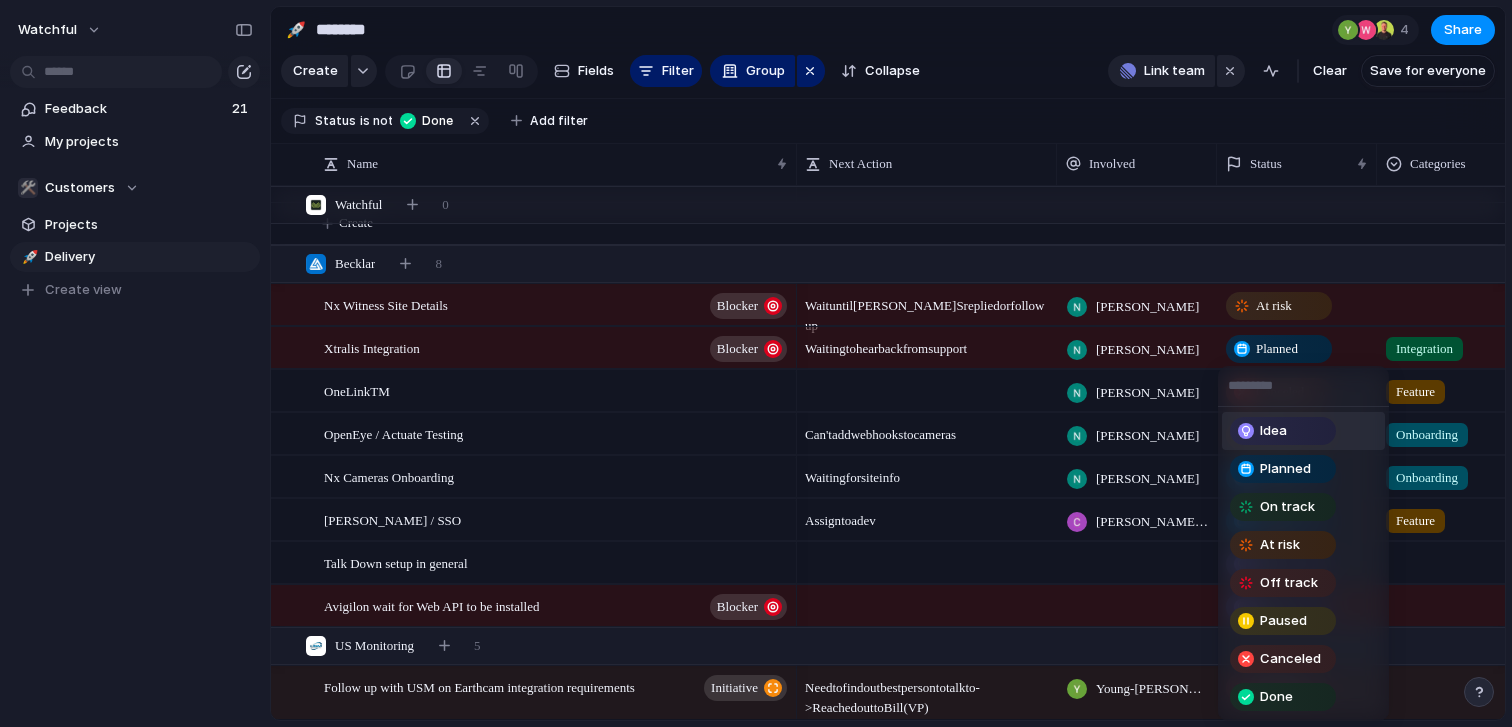 click on "Idea   Planned   On track   At risk   Off track   Paused   Canceled   Done" at bounding box center [756, 363] 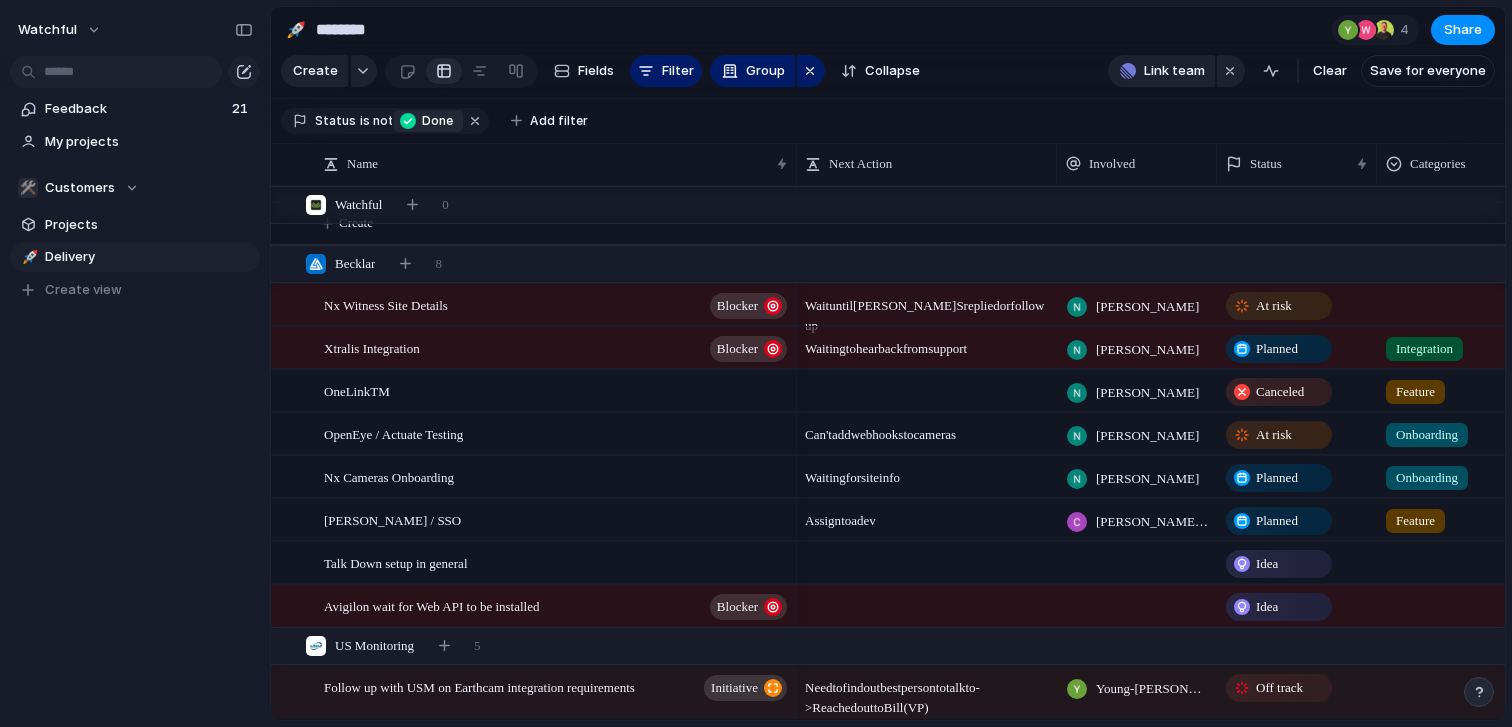 click at bounding box center [408, 121] 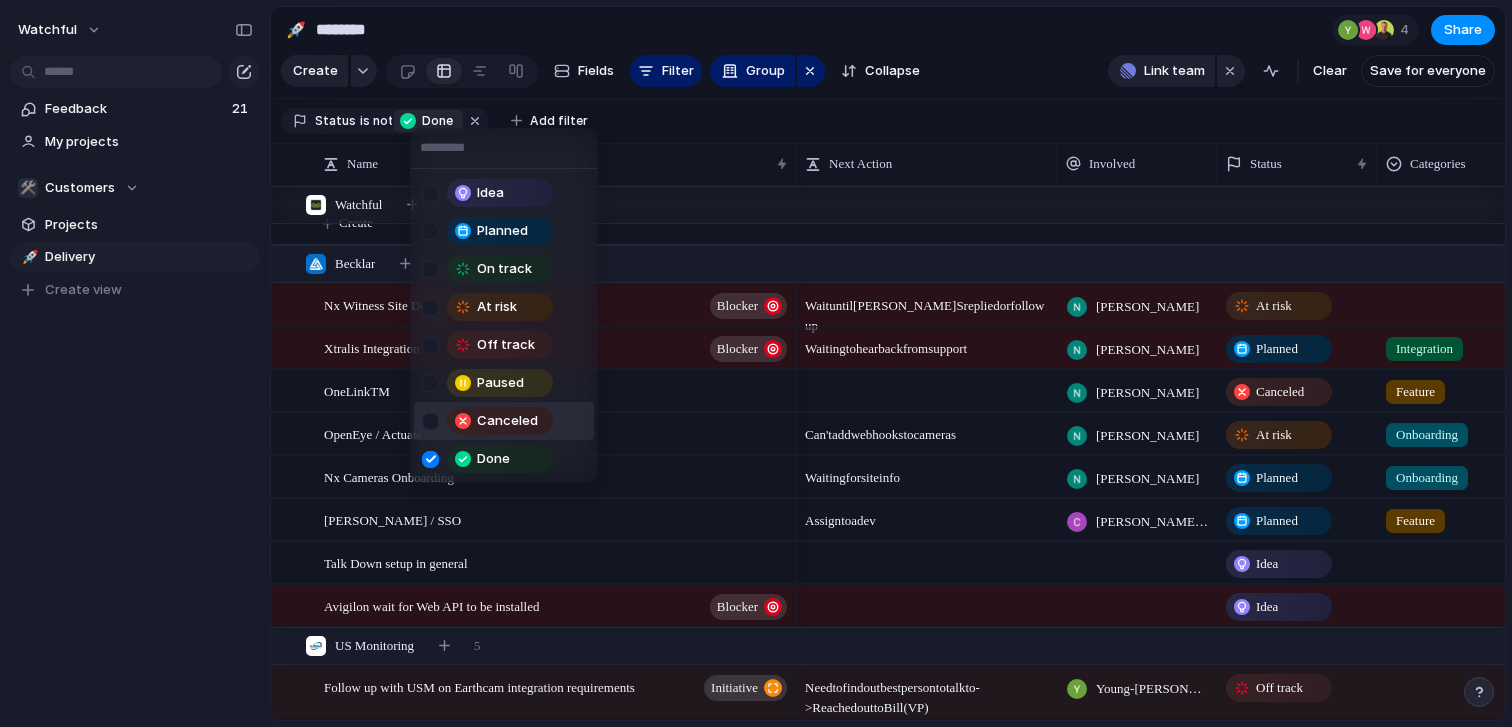 click on "Canceled" at bounding box center (507, 421) 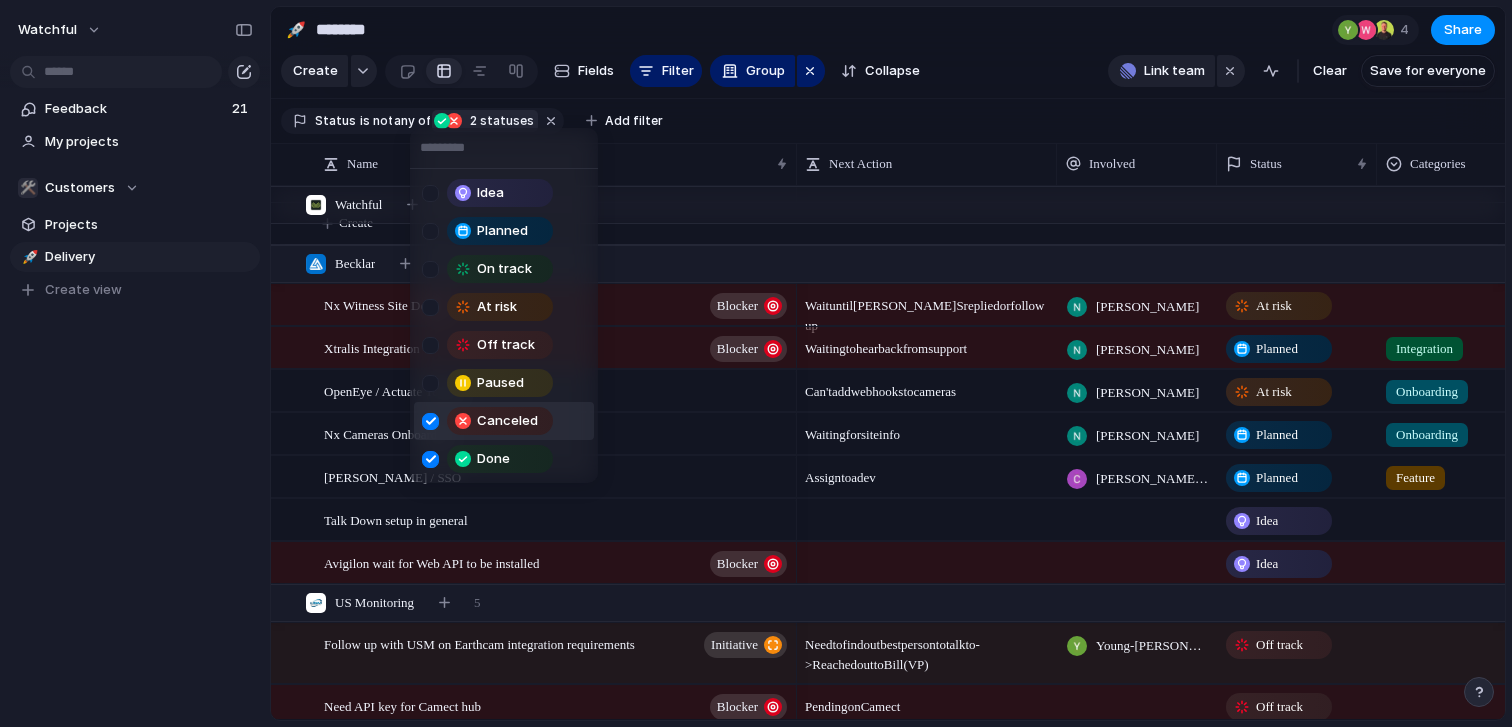 click on "Idea   Planned   On track   At risk   Off track   Paused   Canceled   Done" at bounding box center (756, 363) 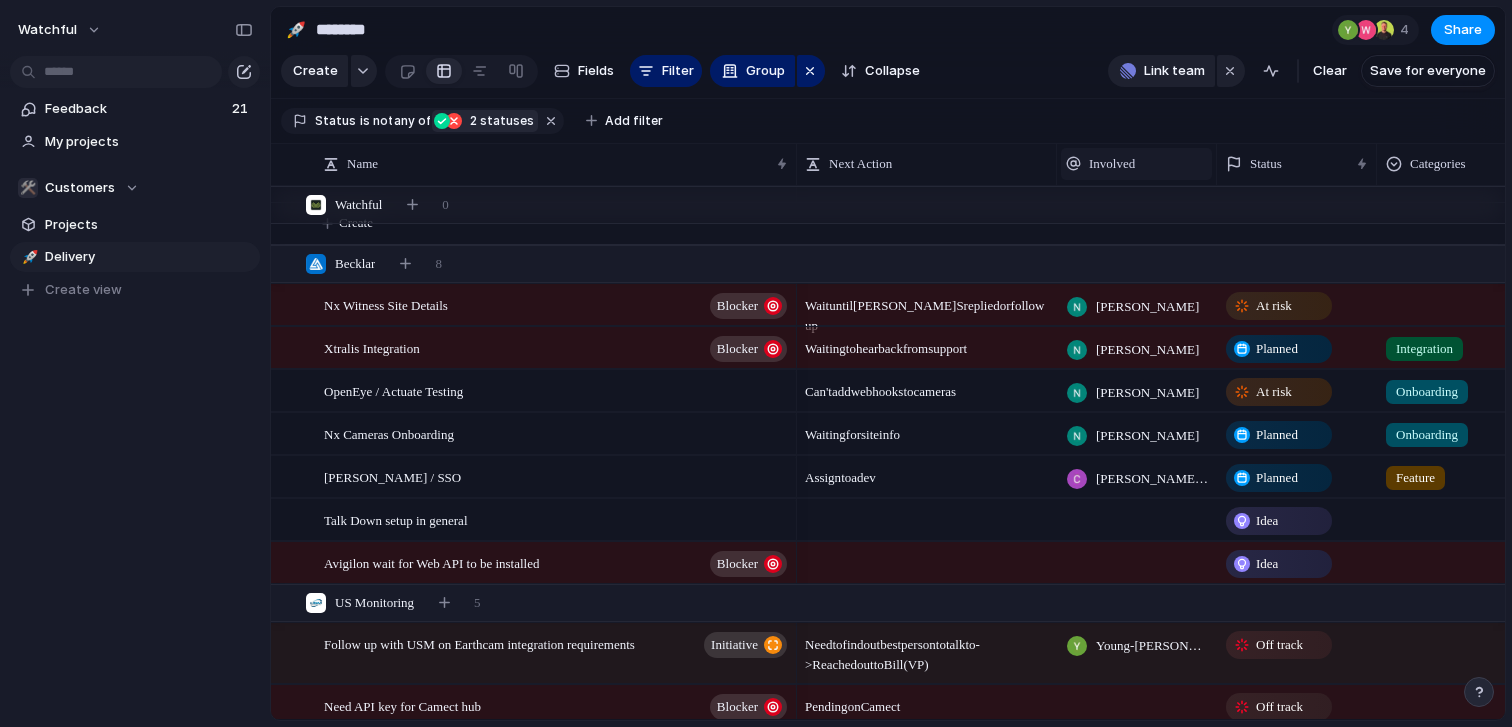 scroll, scrollTop: 97, scrollLeft: 0, axis: vertical 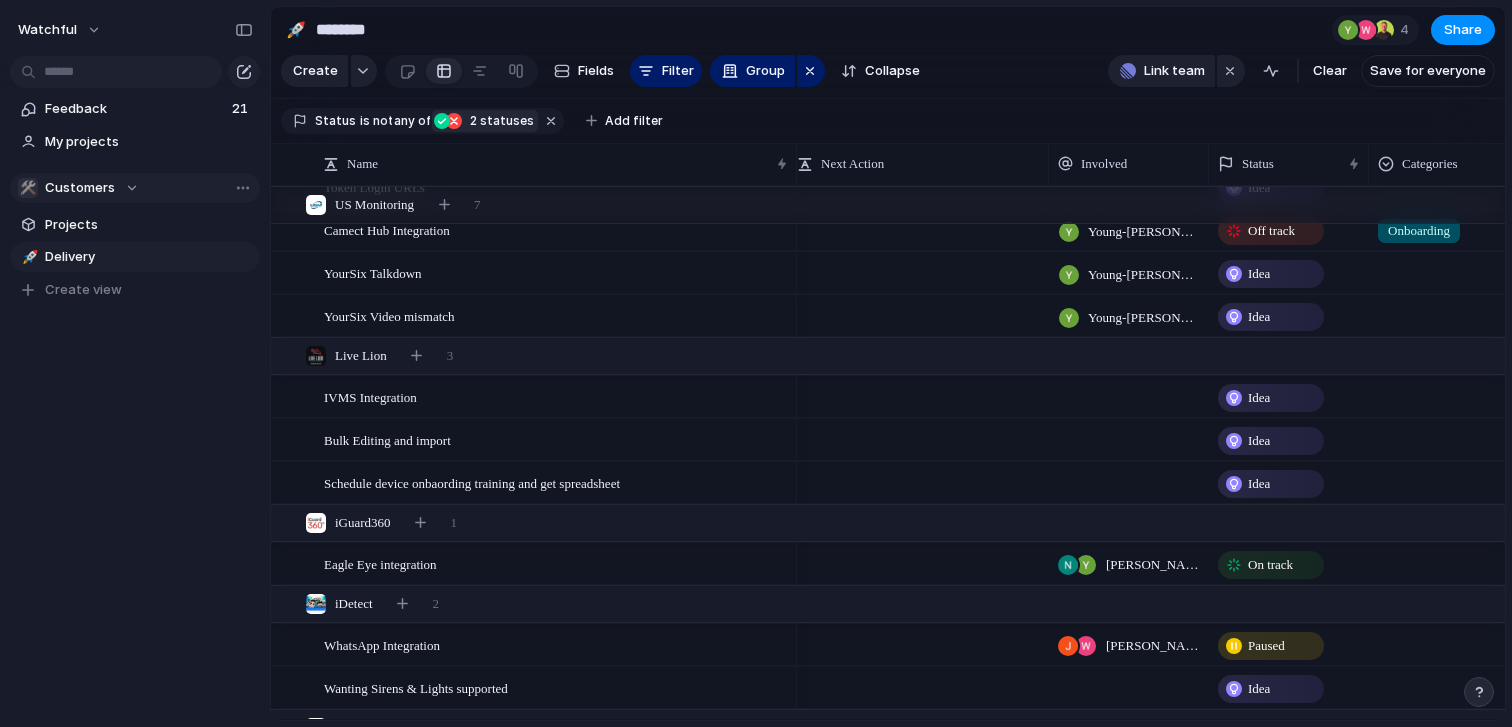 click on "Customers" at bounding box center [80, 188] 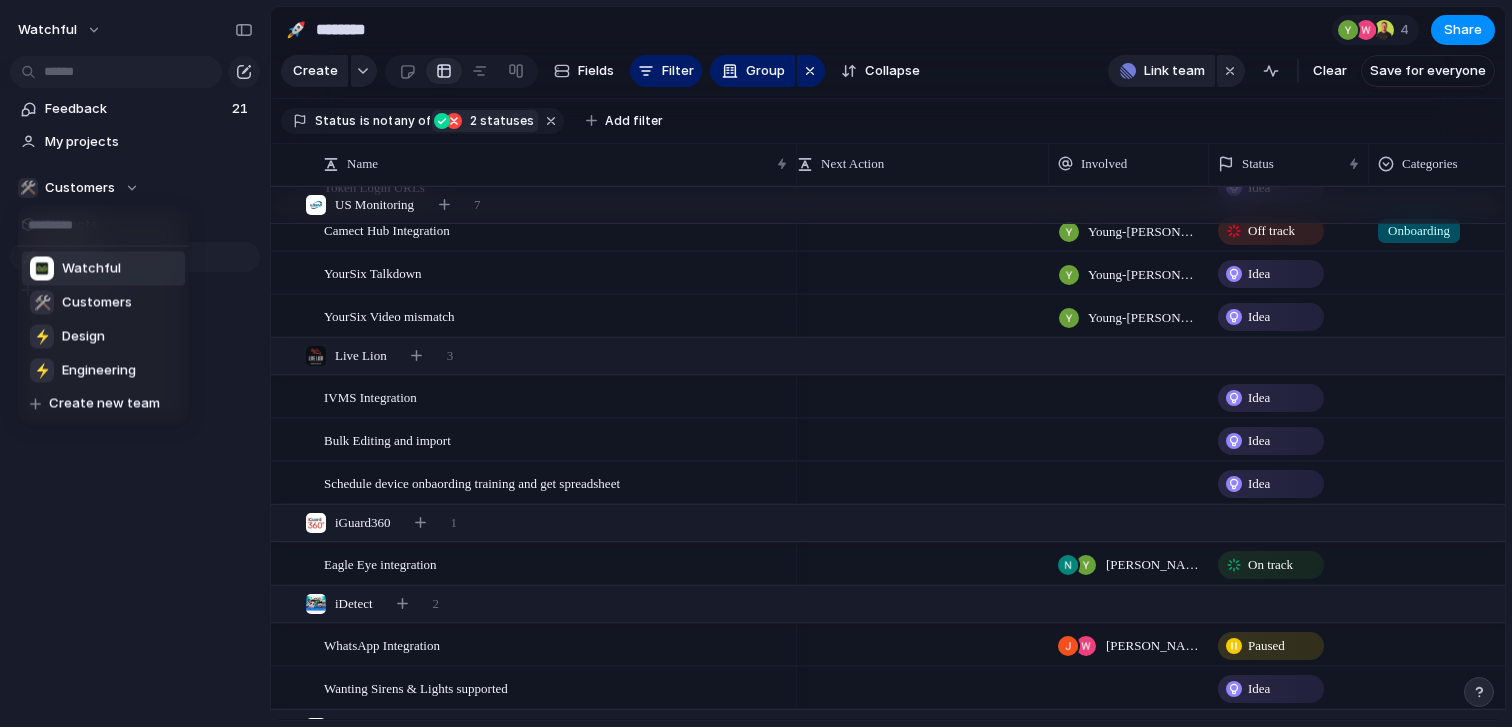 click on "Watchful" at bounding box center (75, 269) 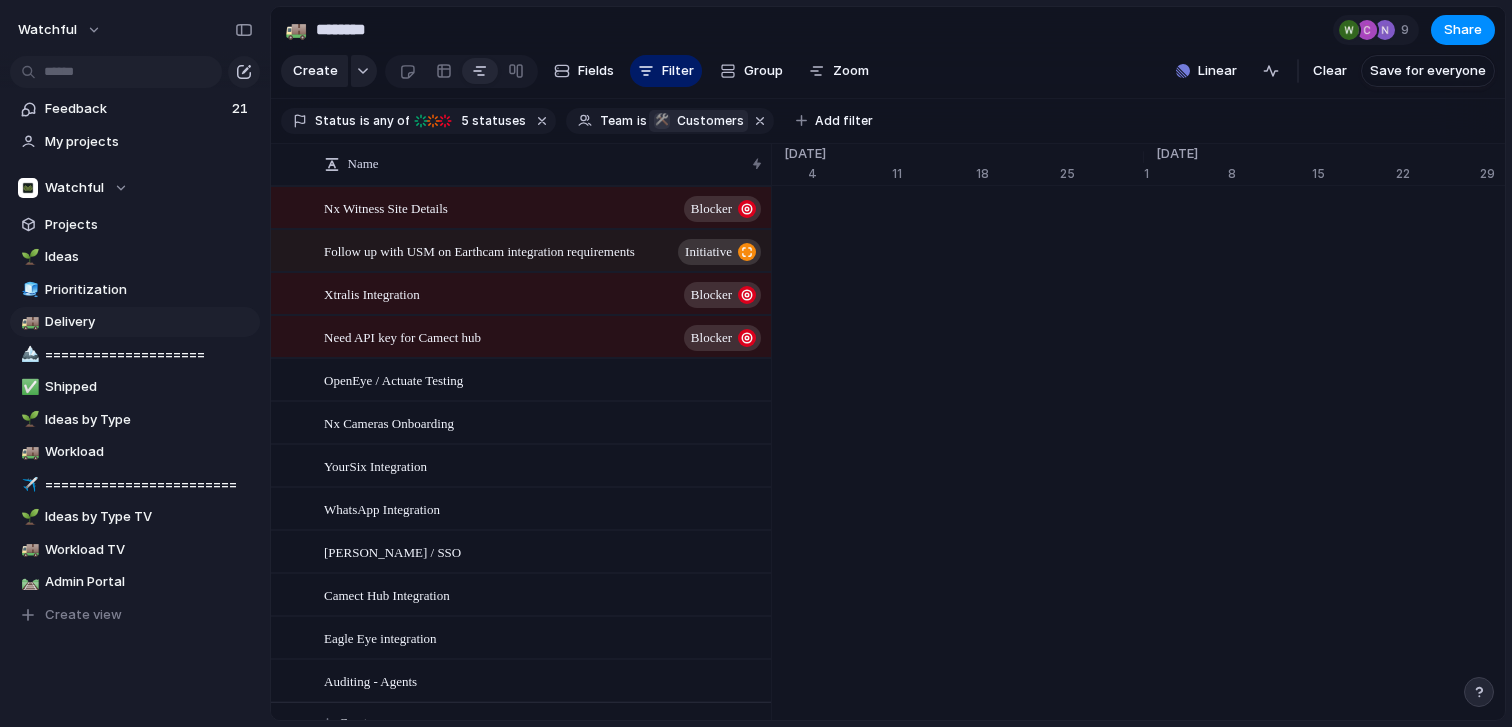 click on "Customers" at bounding box center (710, 121) 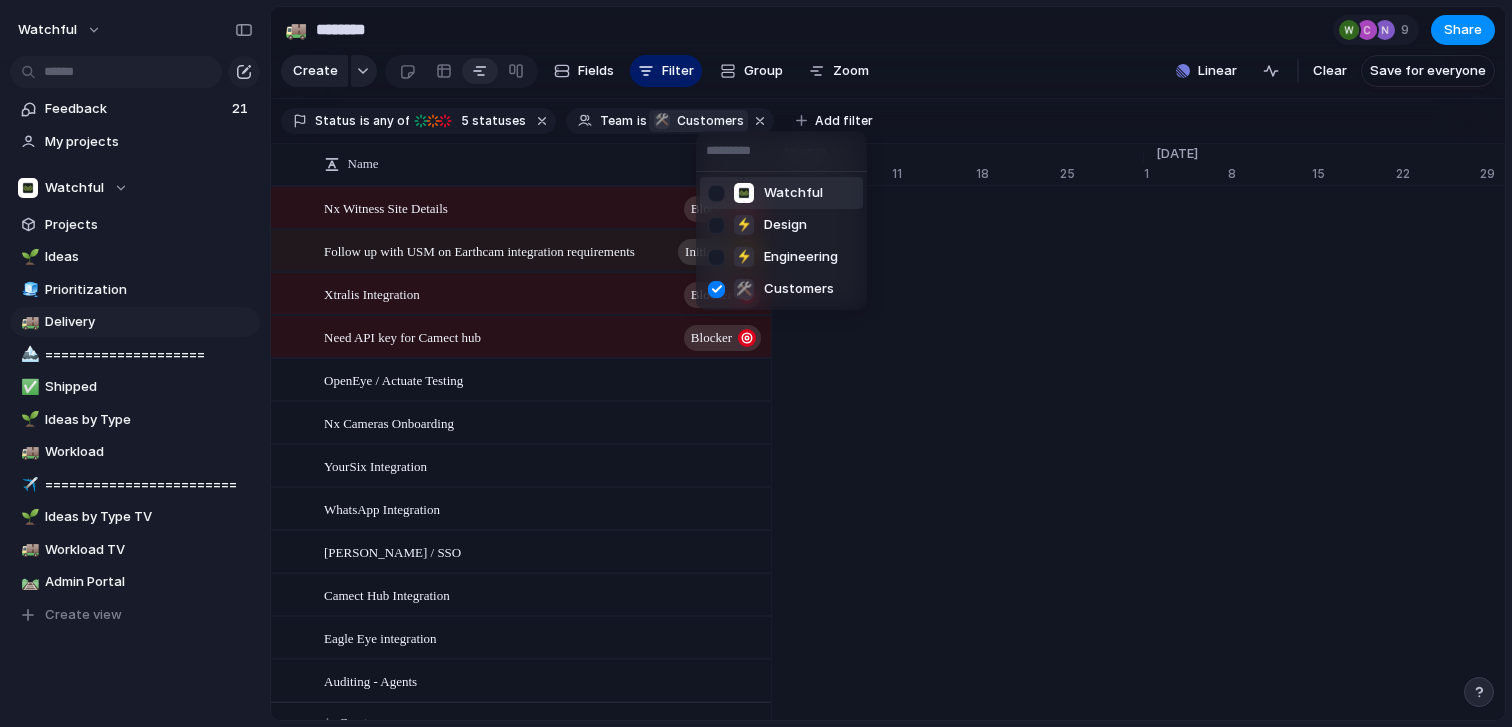 click at bounding box center [716, 193] 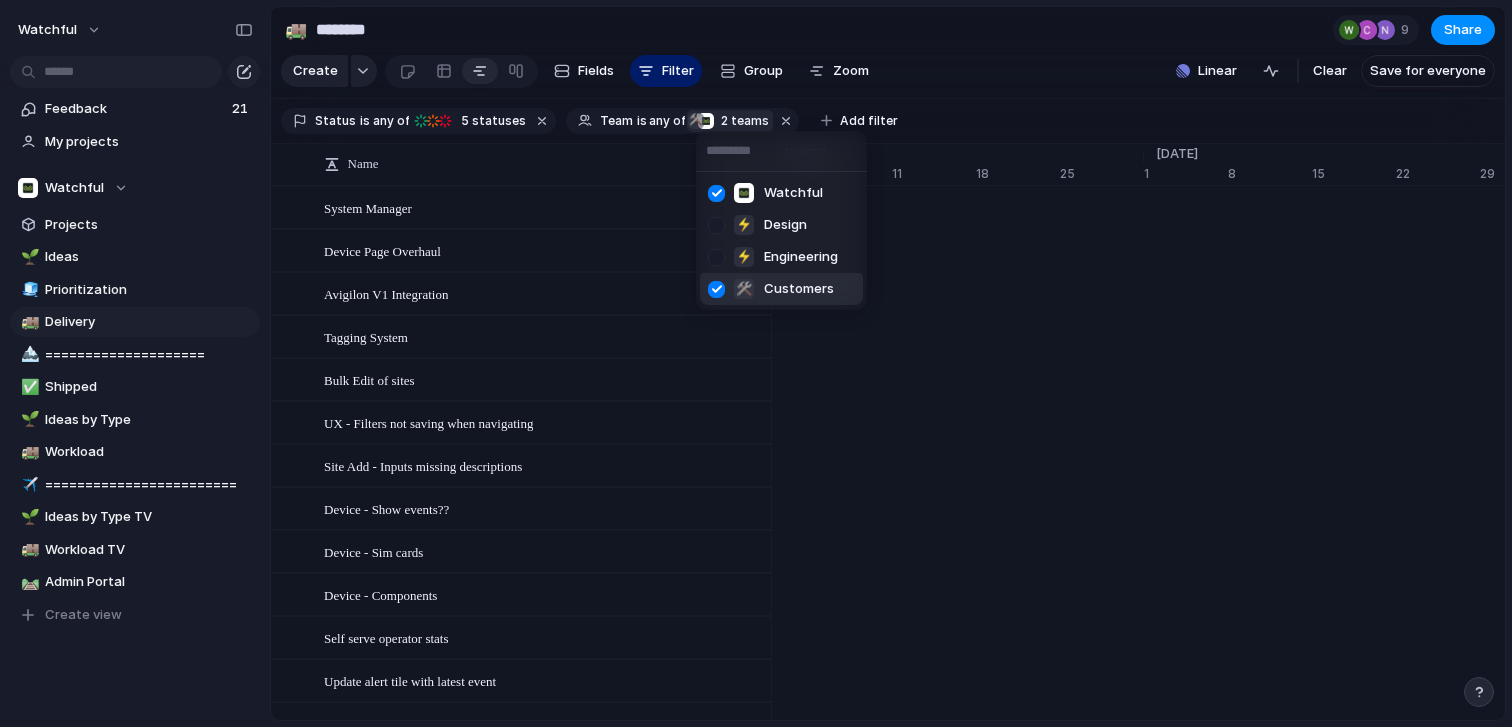 click at bounding box center (716, 289) 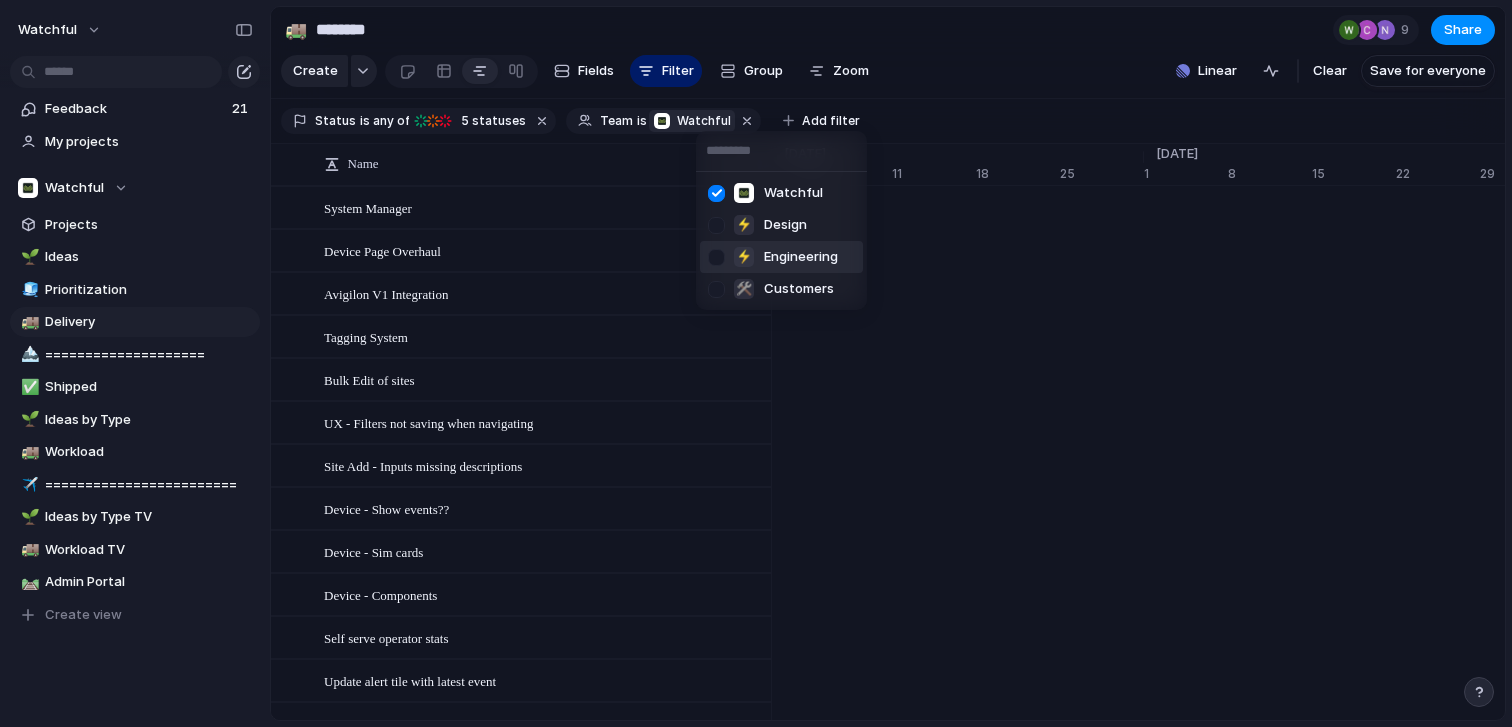 click at bounding box center [716, 257] 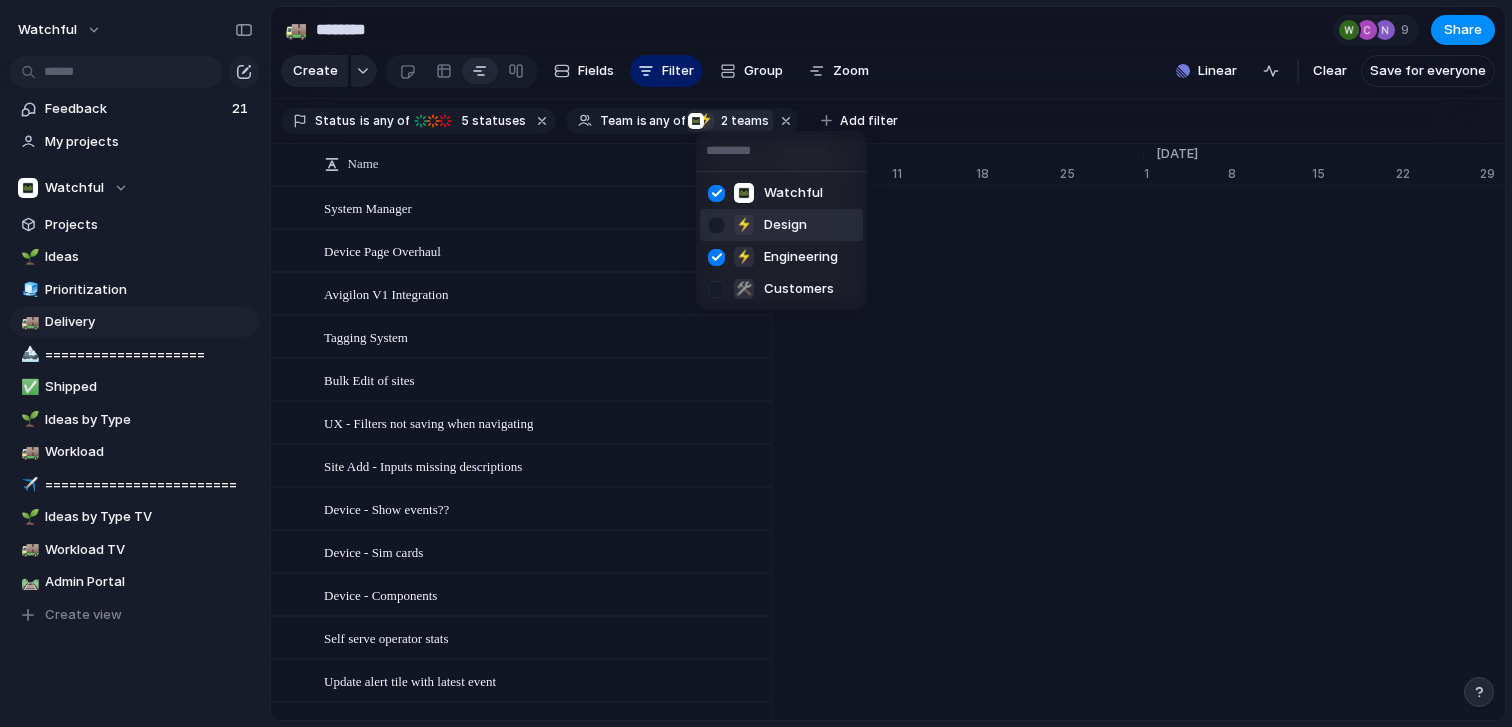 click at bounding box center (716, 225) 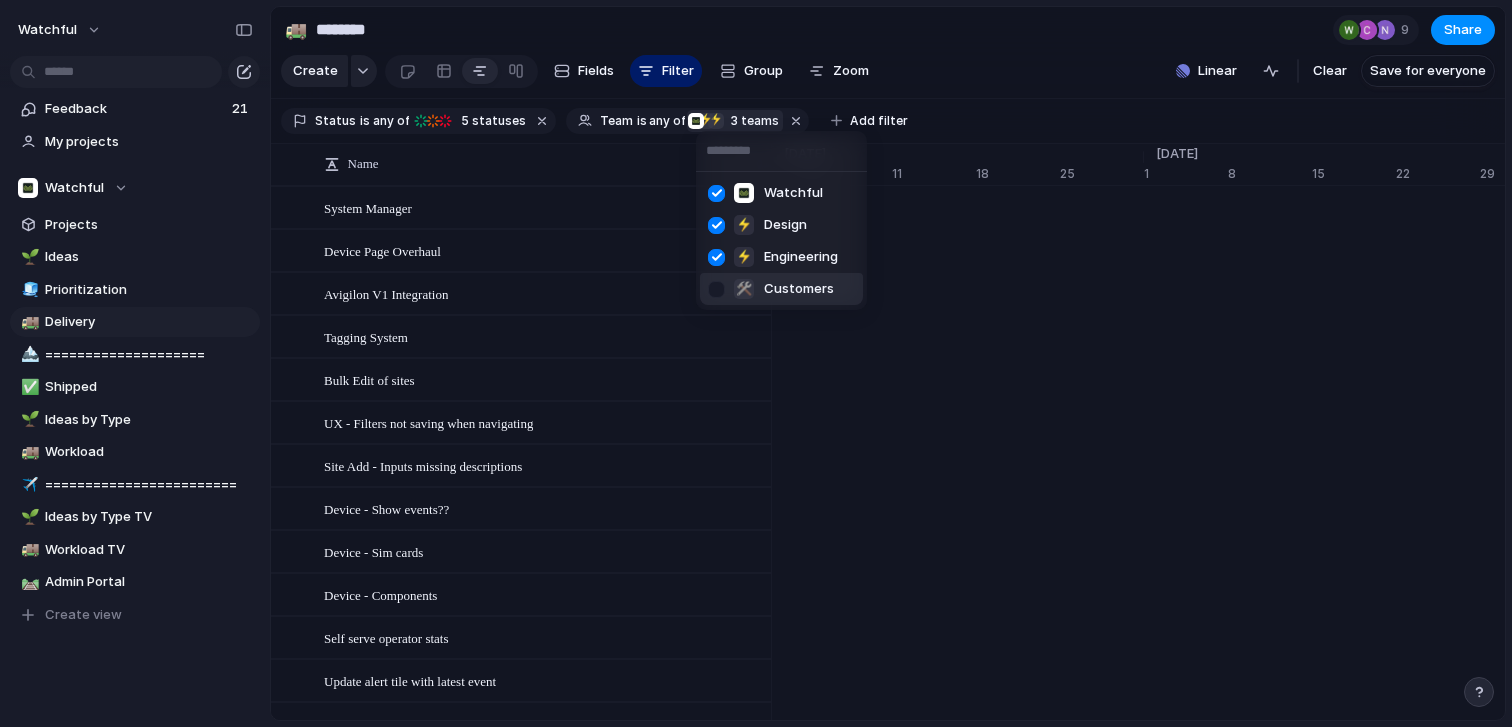 click on "Watchful   ⚡ Design   ⚡ Engineering   🛠️ Customers" at bounding box center [756, 363] 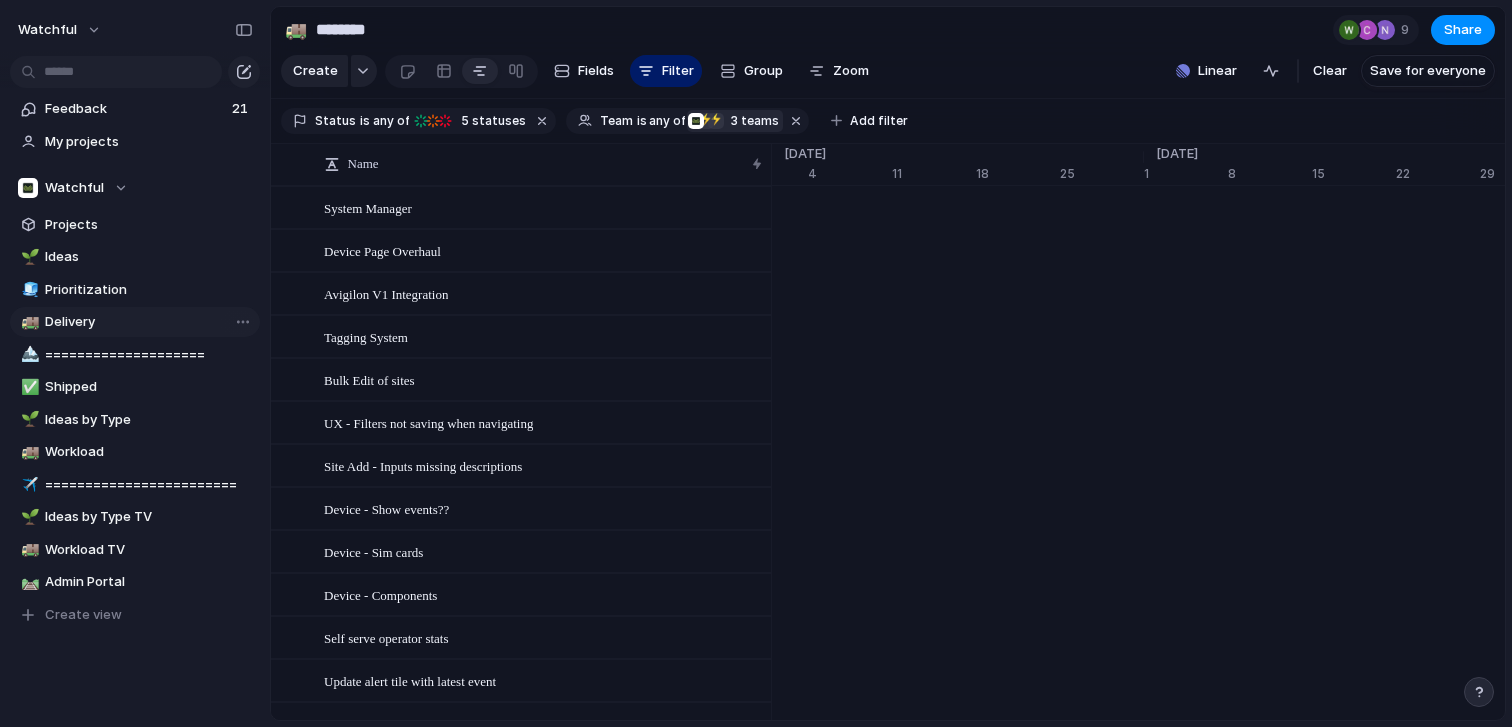 click on "Delivery" at bounding box center [149, 322] 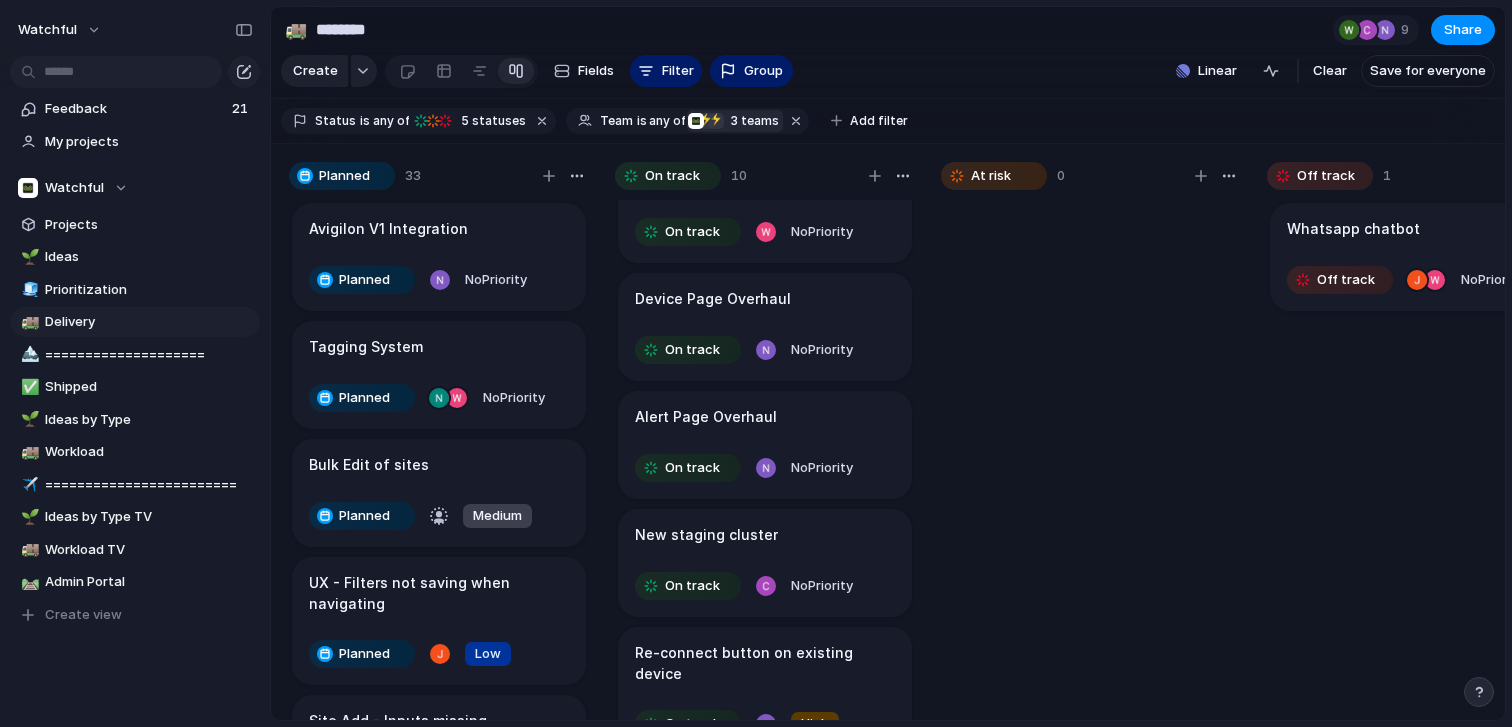 scroll, scrollTop: 0, scrollLeft: 0, axis: both 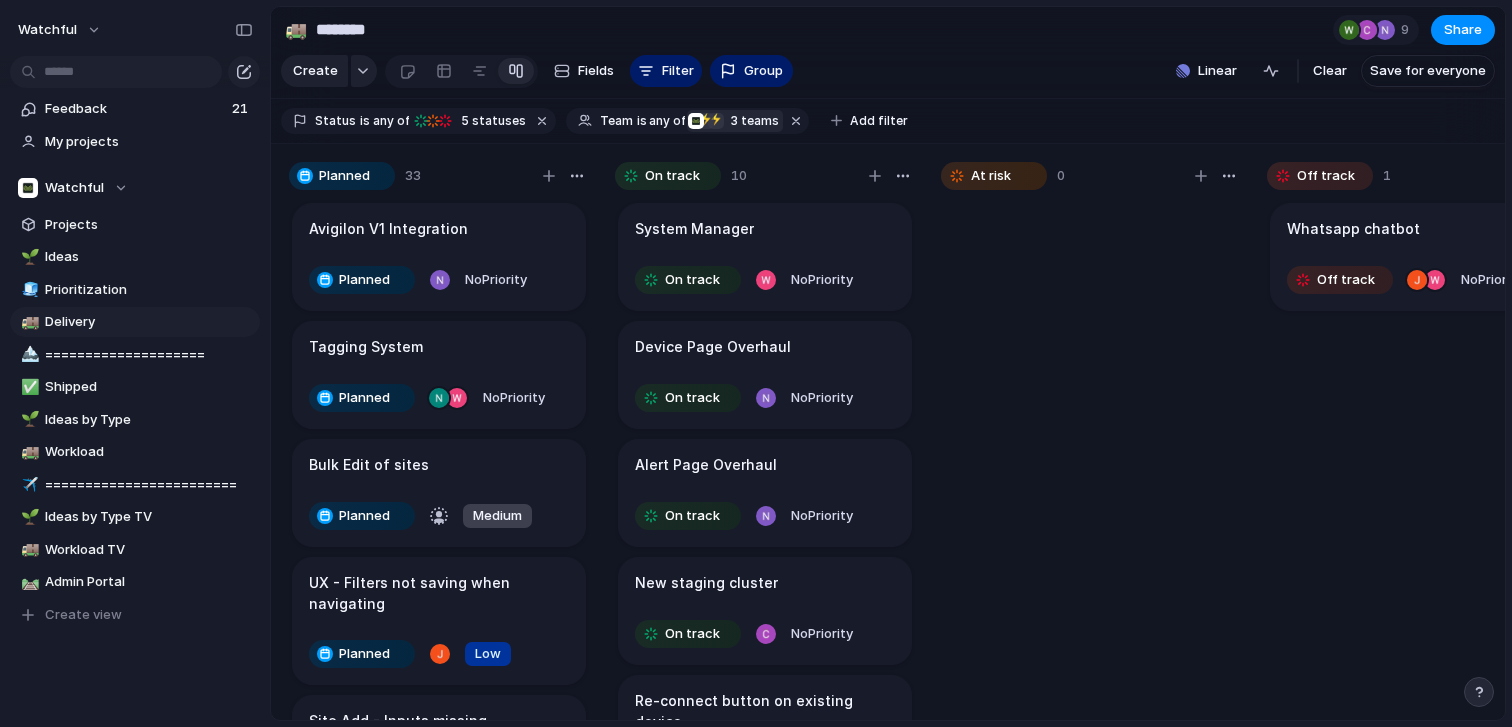 click on "System Manager" at bounding box center [765, 229] 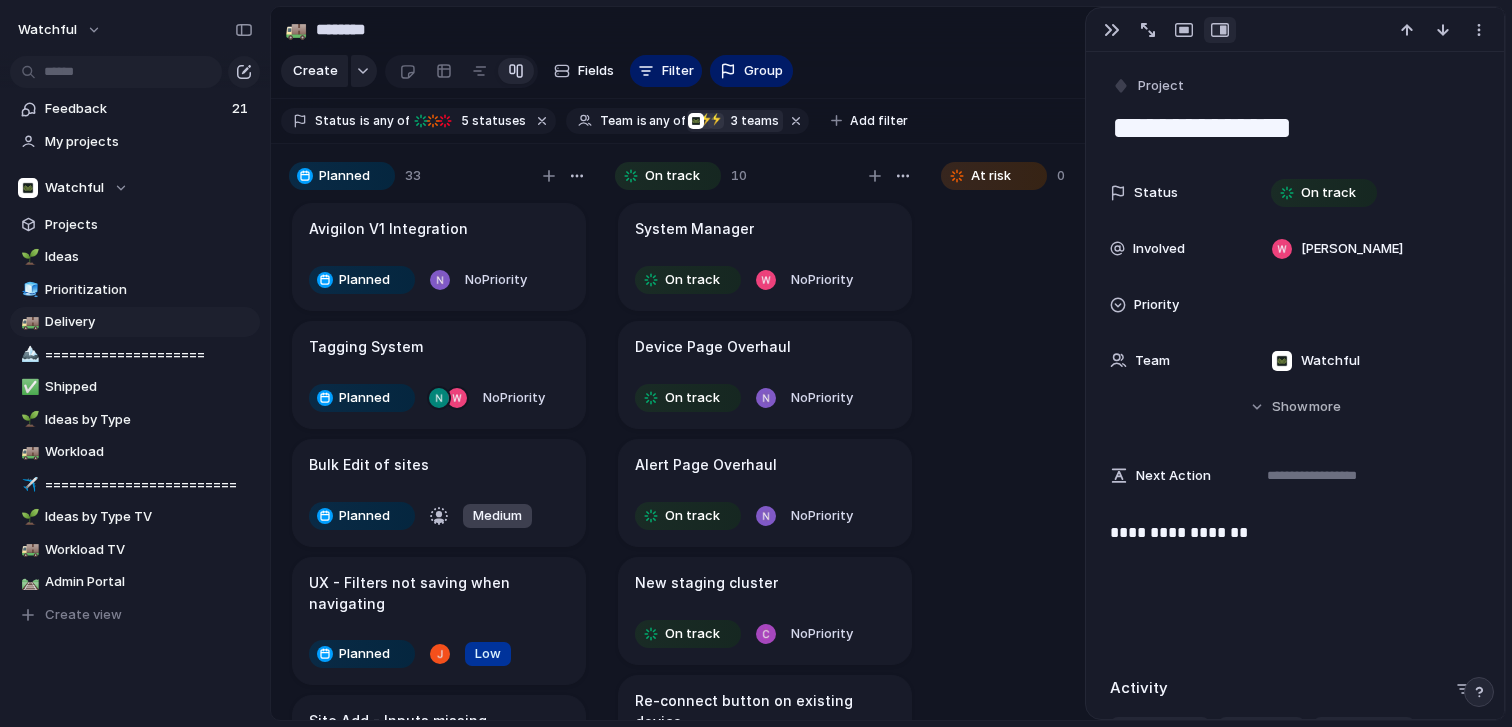 click at bounding box center [1091, 469] 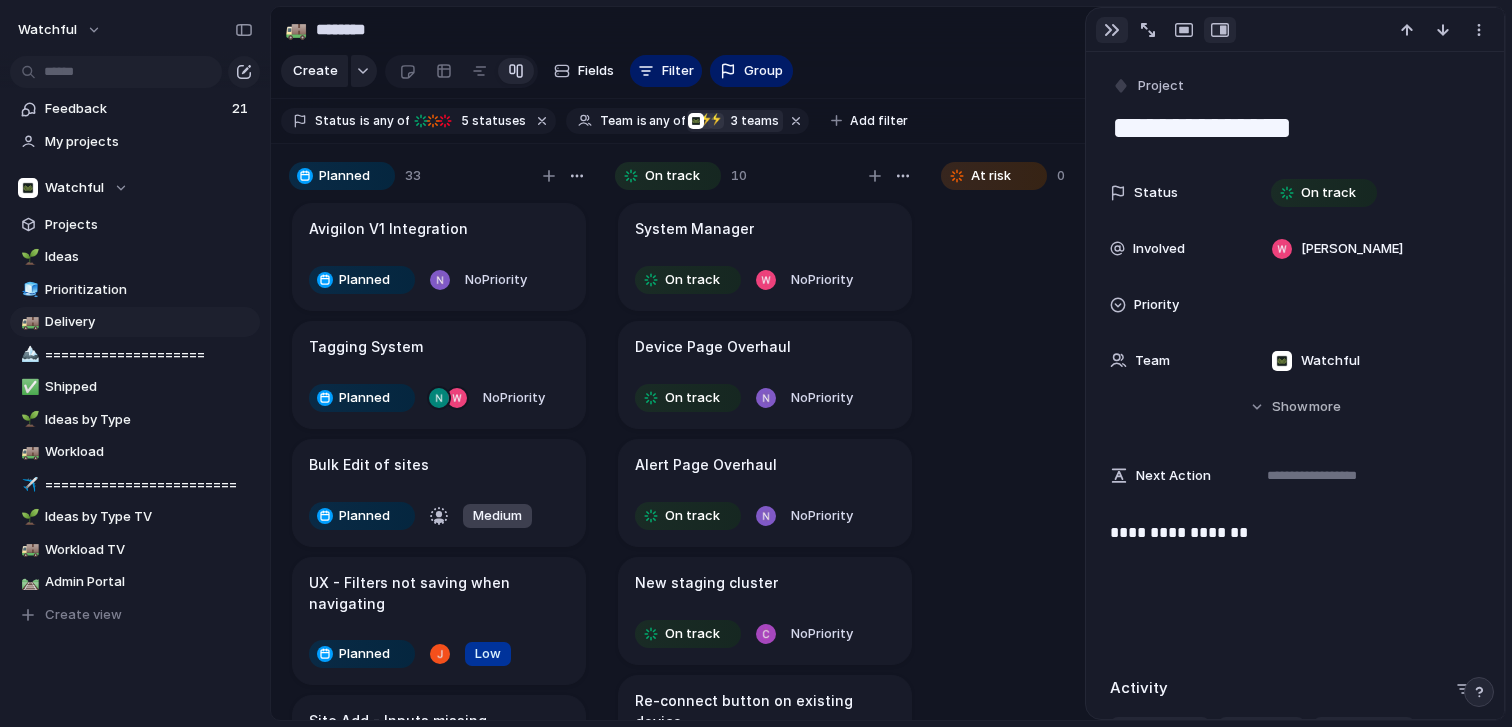 click at bounding box center [1112, 30] 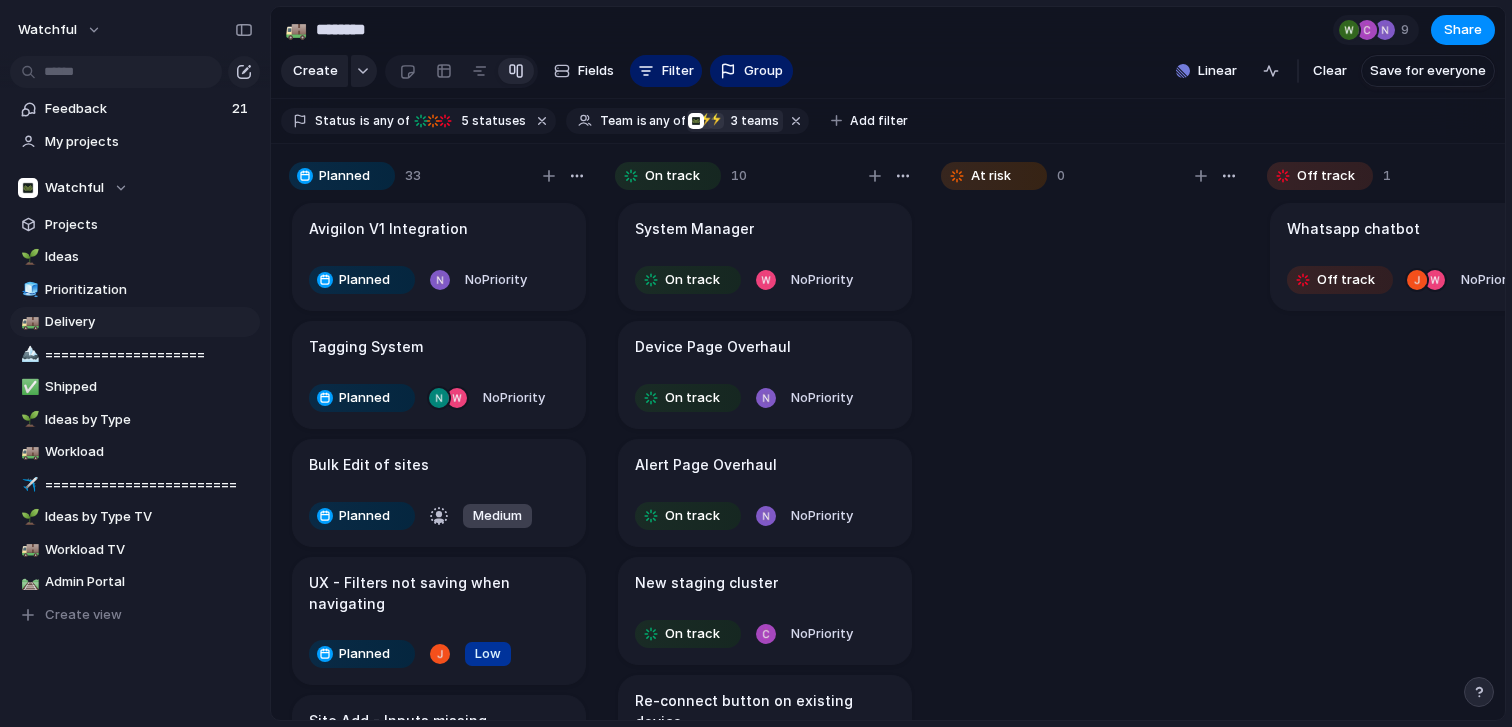 click on "Device Page Overhaul" at bounding box center [765, 347] 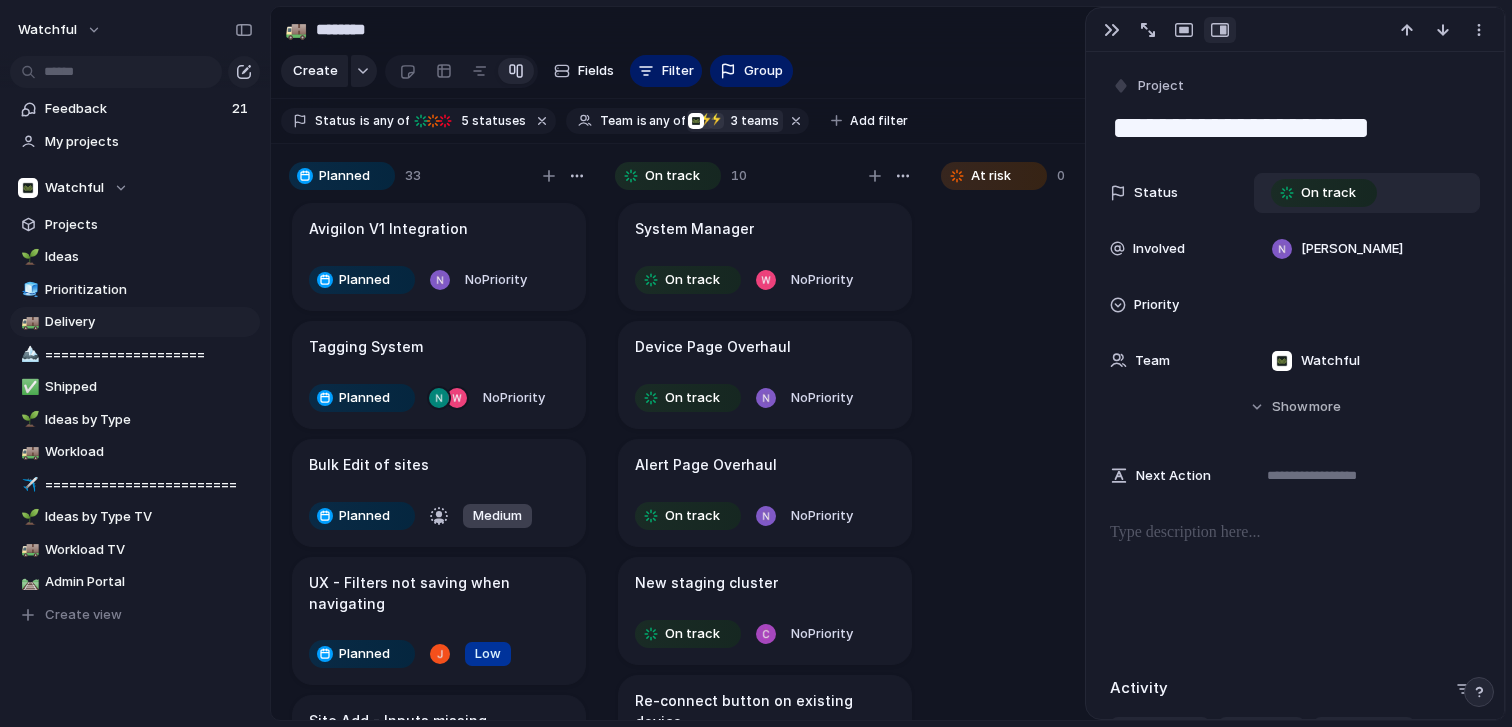click on "On track" at bounding box center [1328, 193] 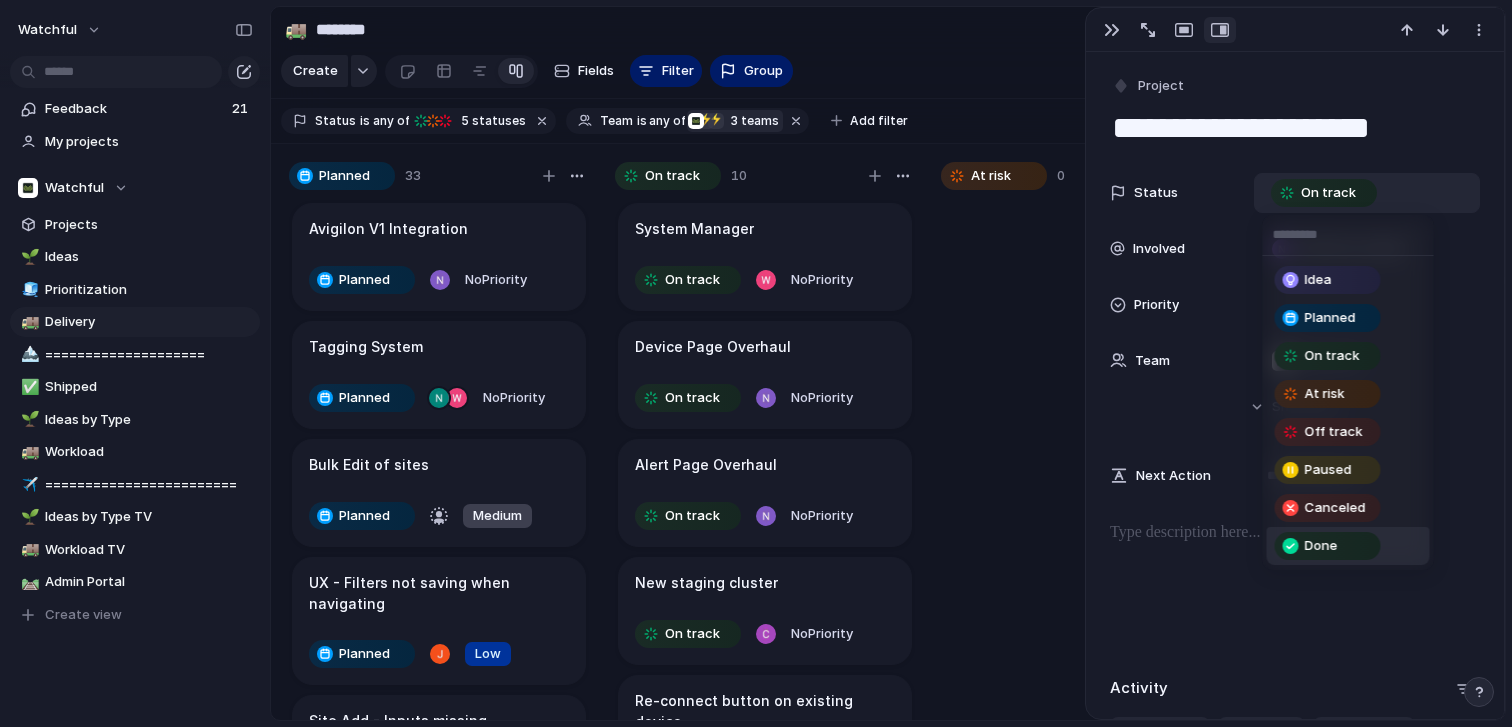 click on "Done" at bounding box center (1328, 546) 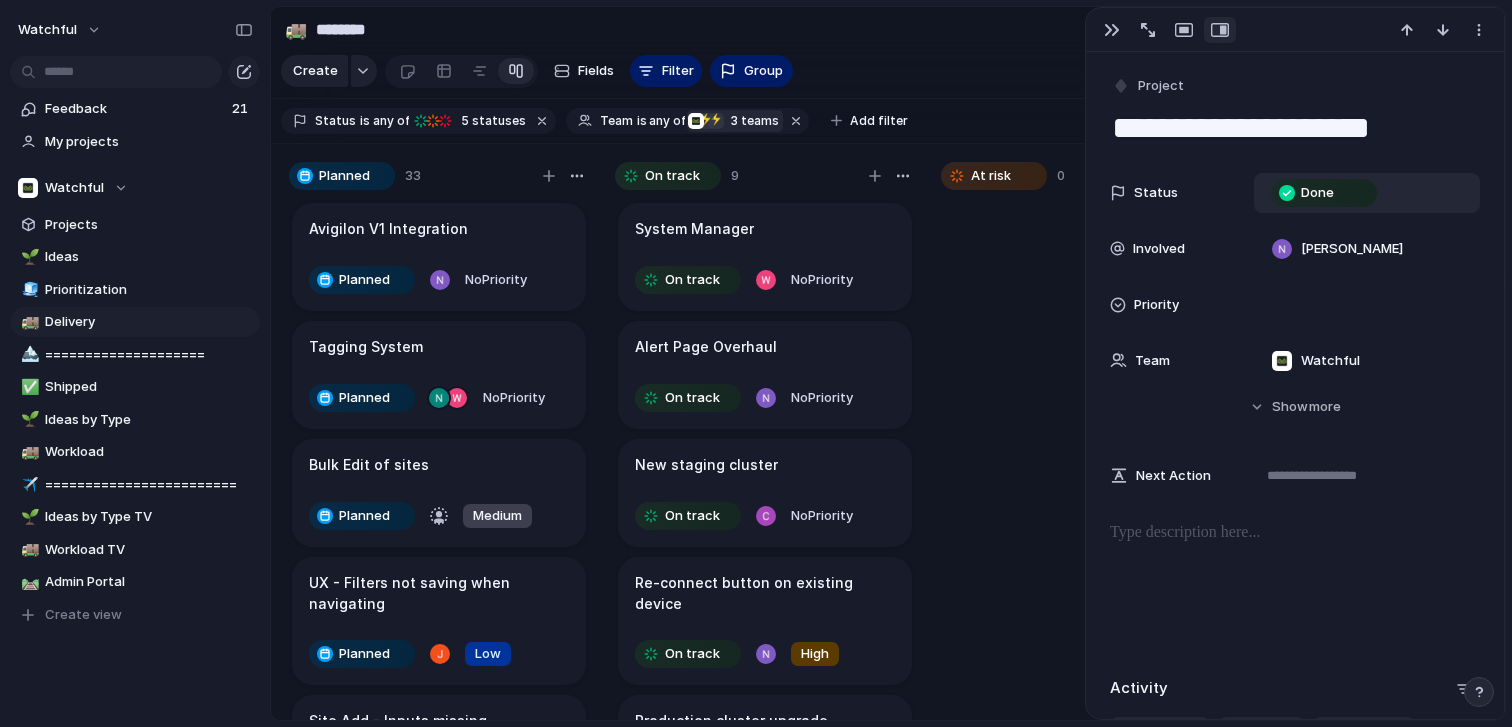 click at bounding box center [1091, 469] 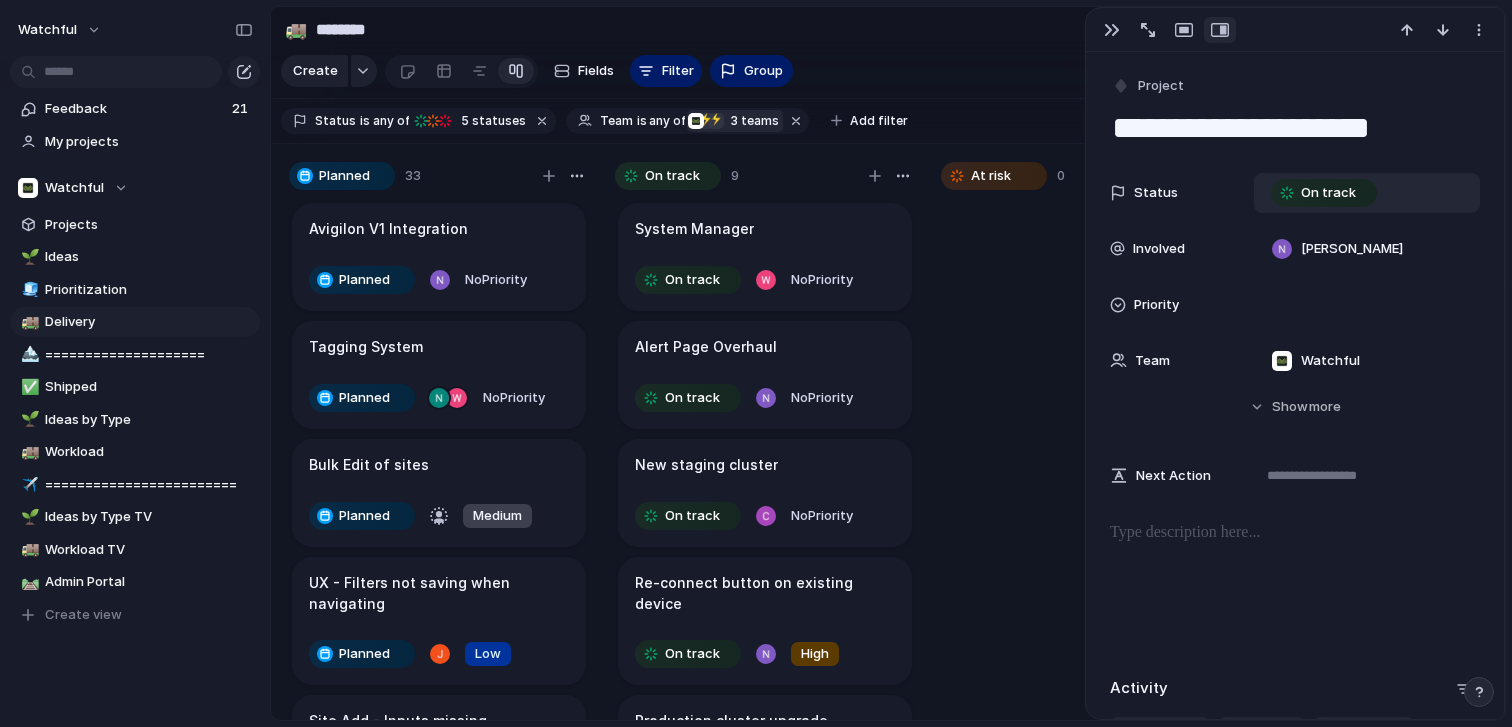 click on "New staging cluster" at bounding box center [765, 465] 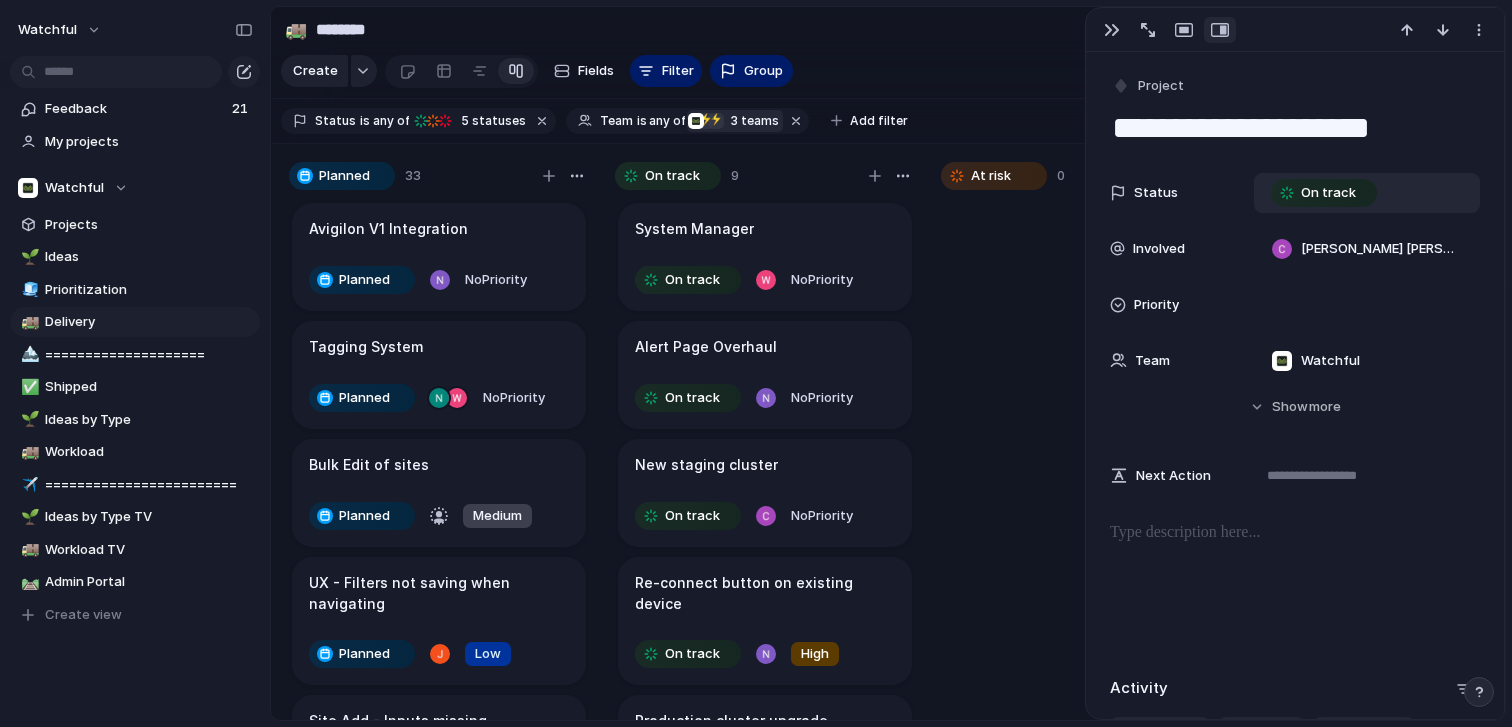click on "On track" at bounding box center (1328, 193) 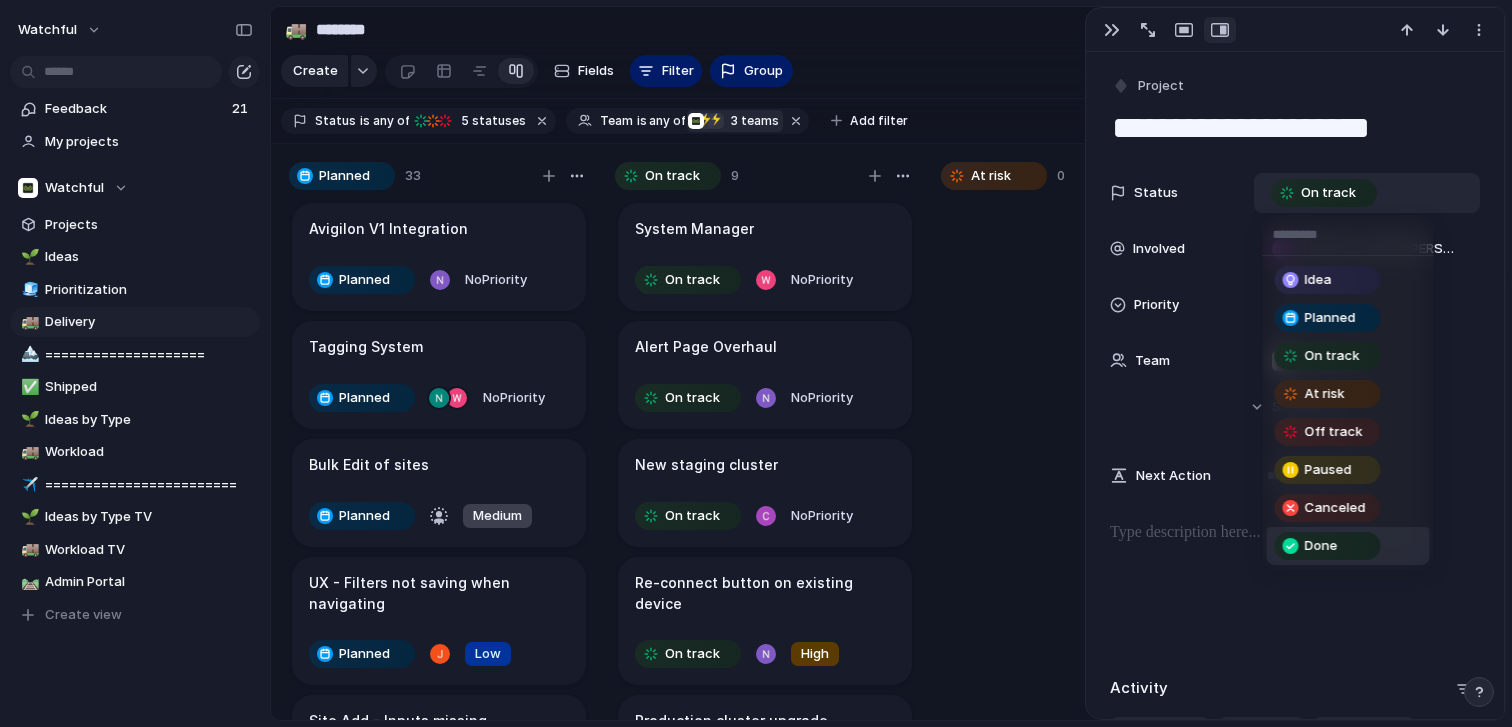 click on "Done" at bounding box center (1321, 546) 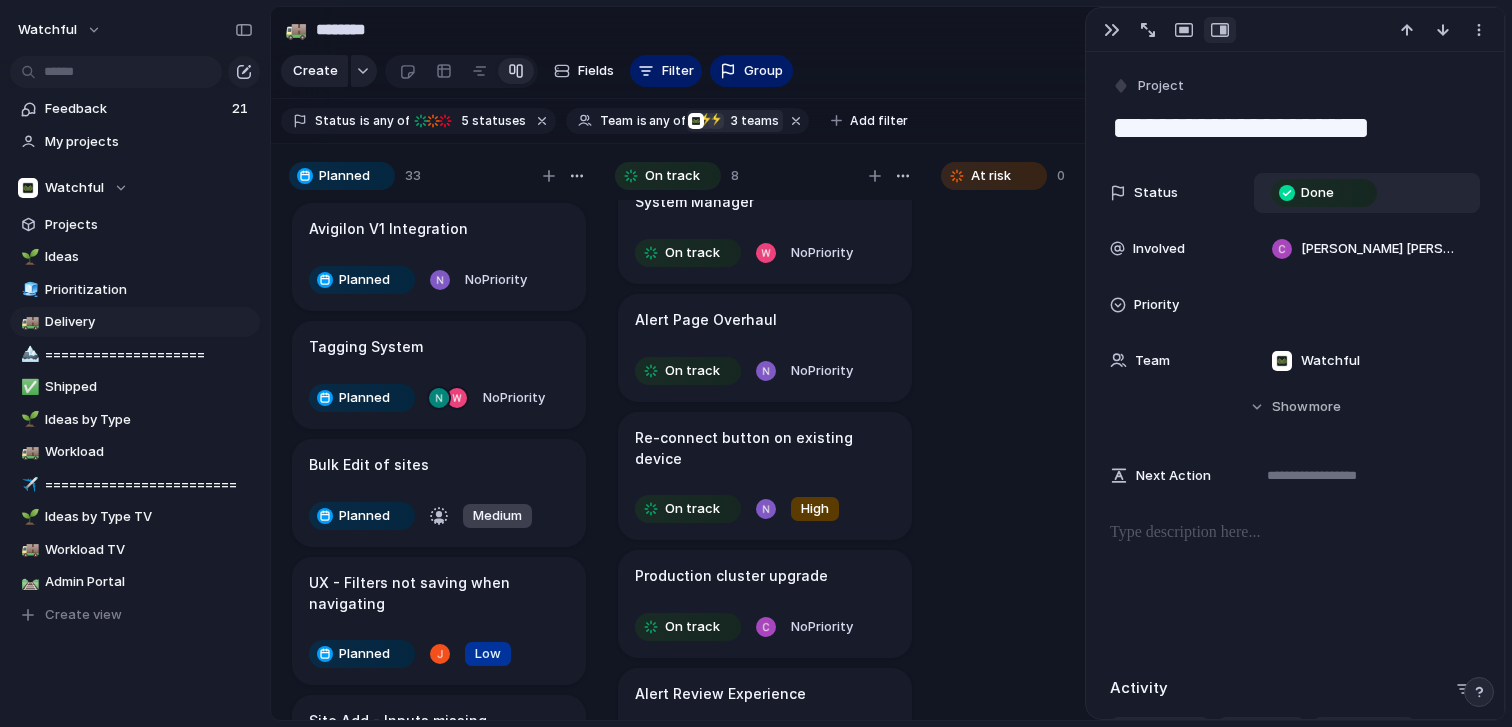 scroll, scrollTop: 29, scrollLeft: 0, axis: vertical 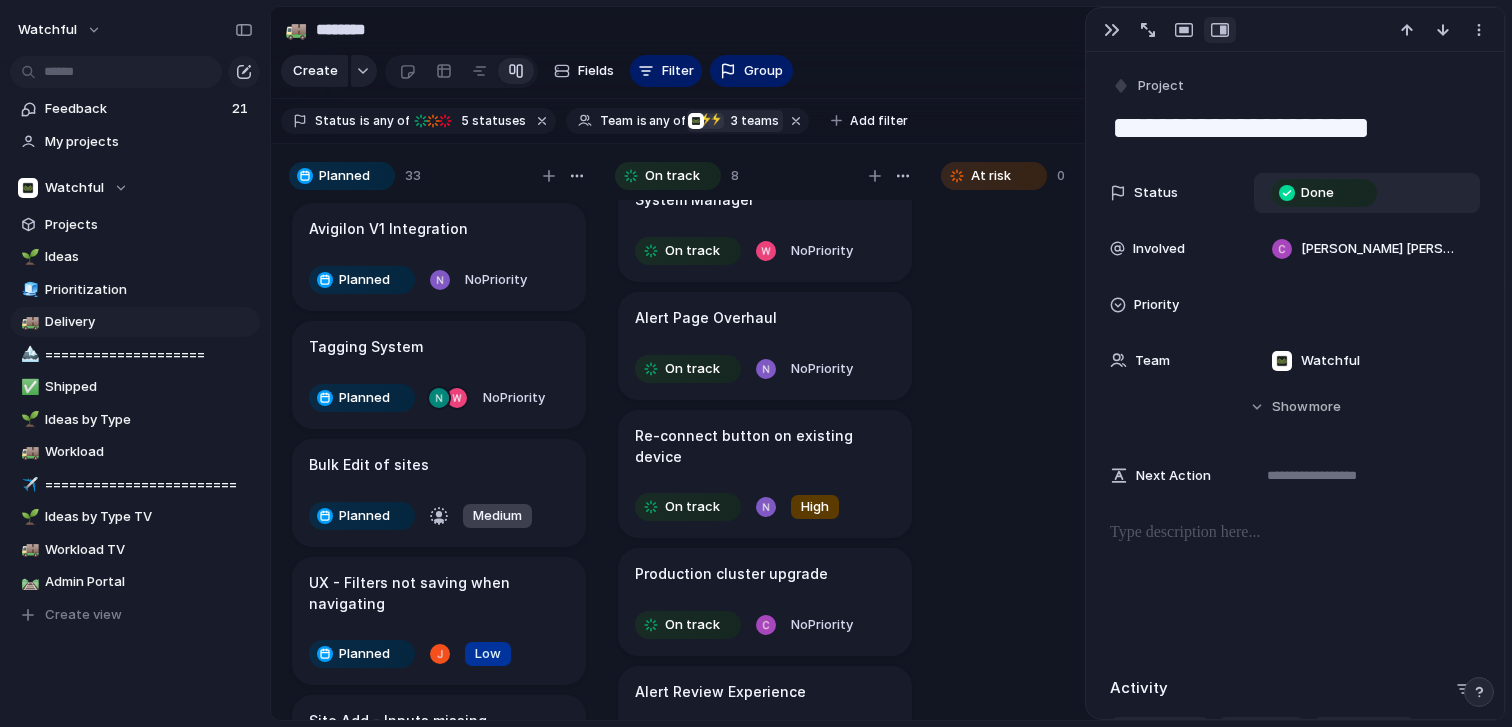 click on "Re-connect button on existing device On track High" at bounding box center (765, 474) 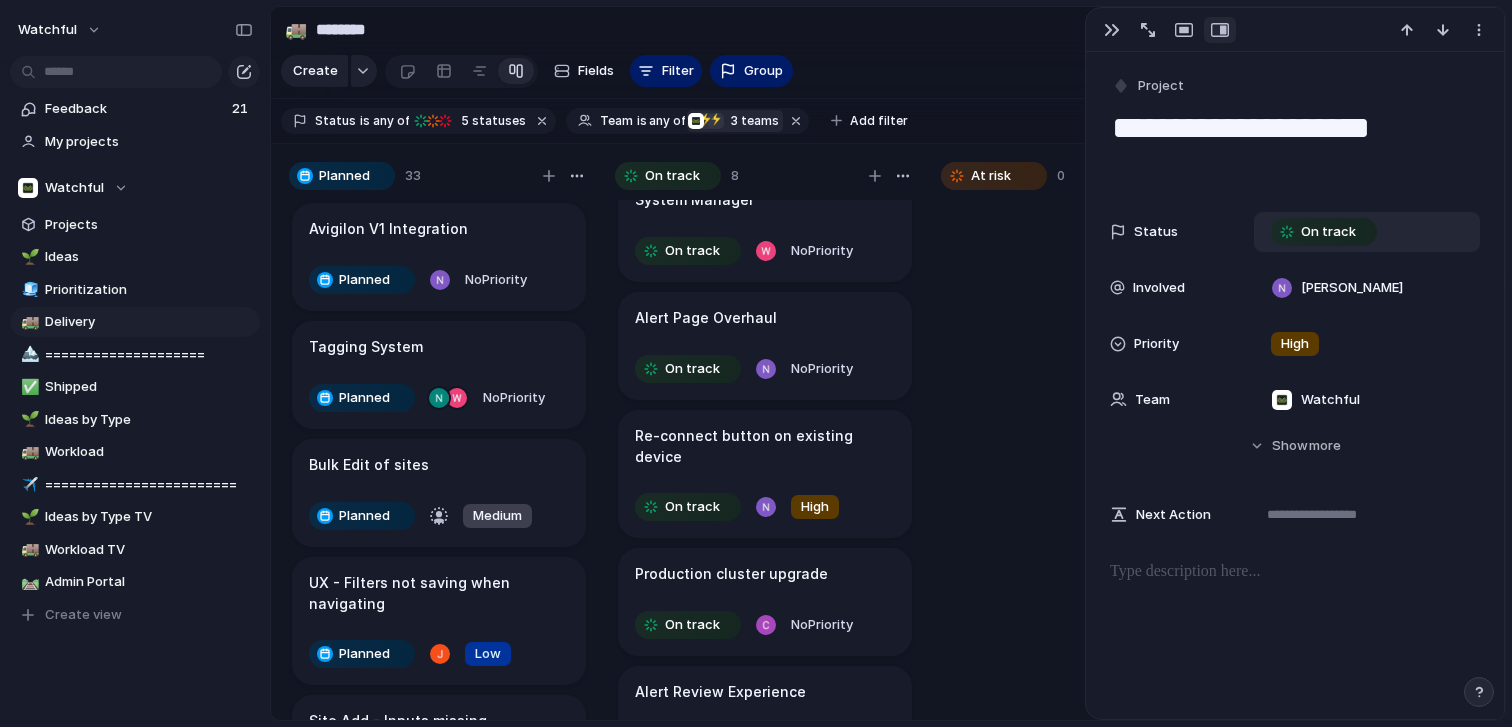click on "On track" at bounding box center (1328, 232) 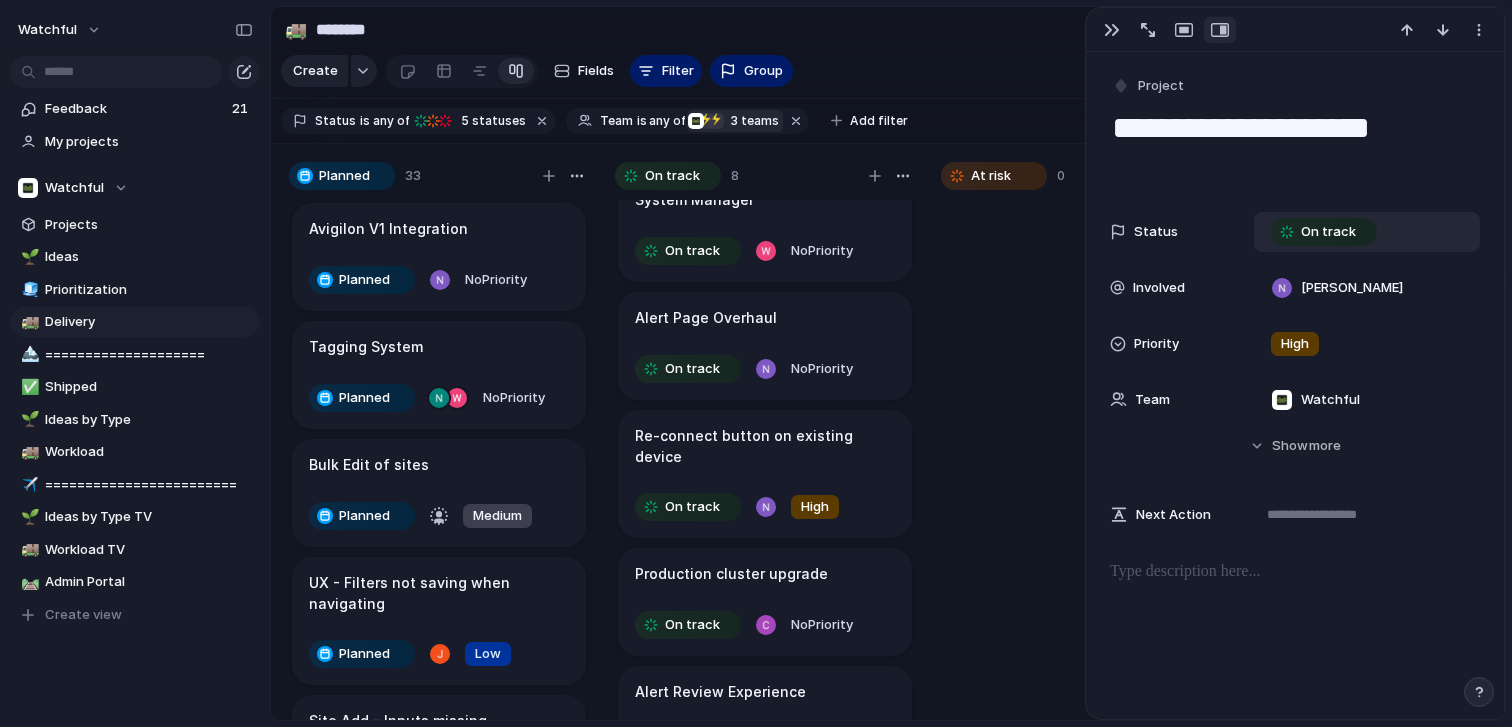 click on "Idea   Planned   On track   At risk   Off track   Paused   Canceled   Done" at bounding box center (756, 363) 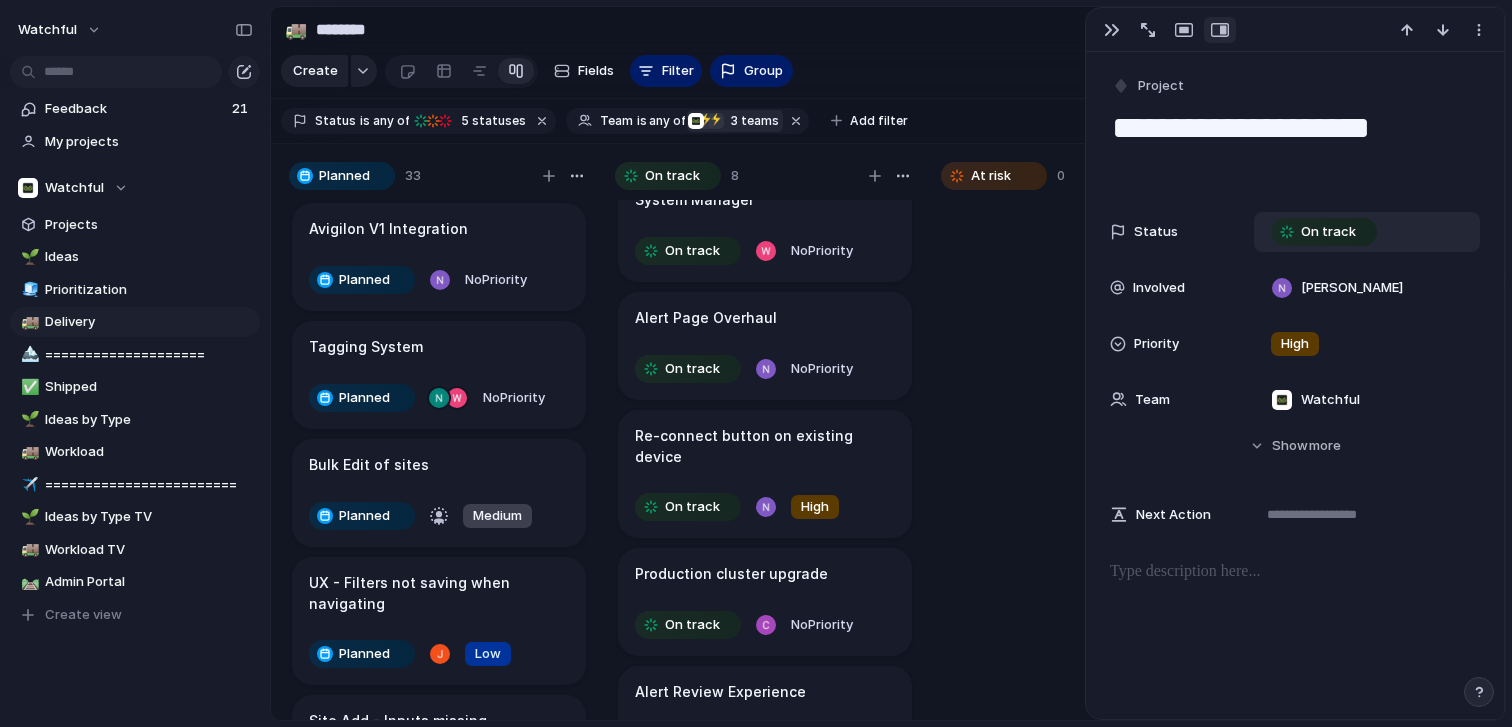click on "On track" at bounding box center (1328, 232) 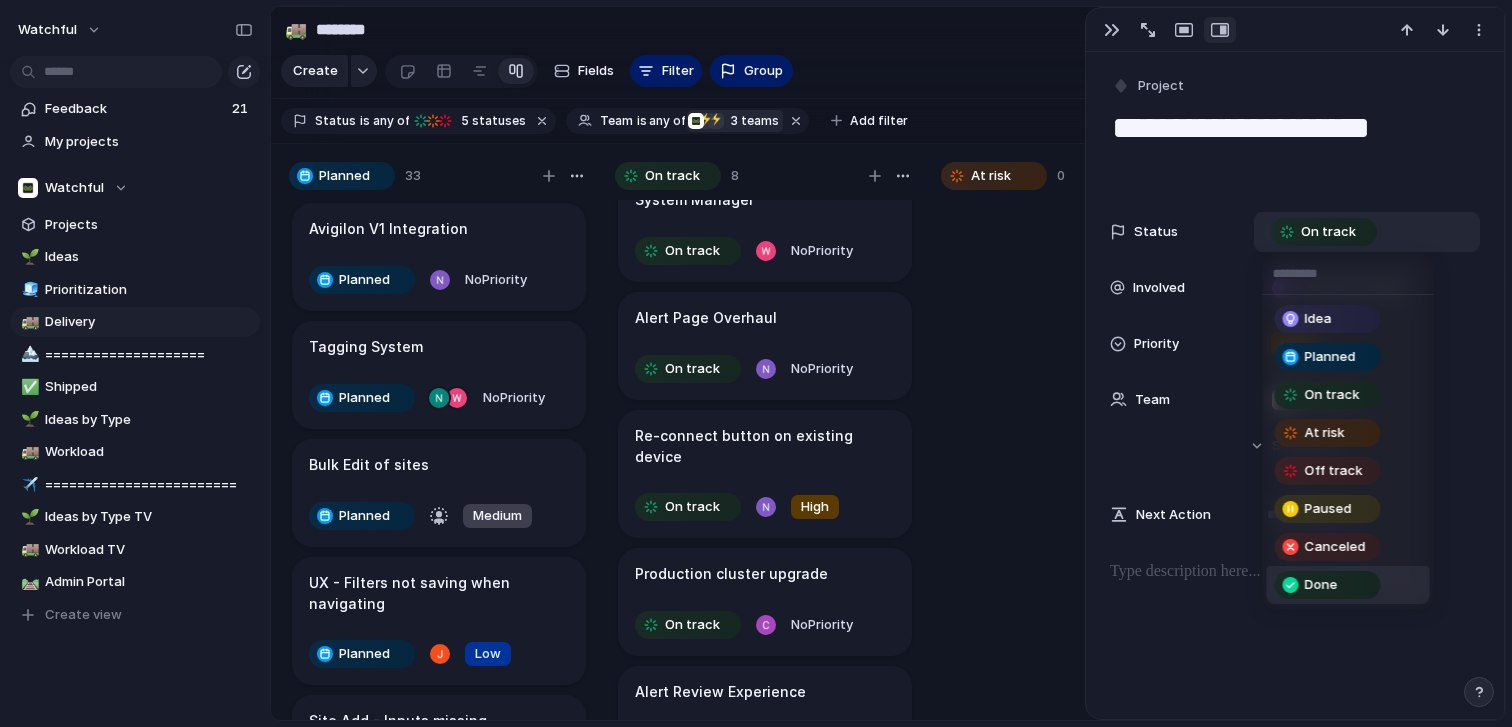 click on "Done" at bounding box center [1321, 585] 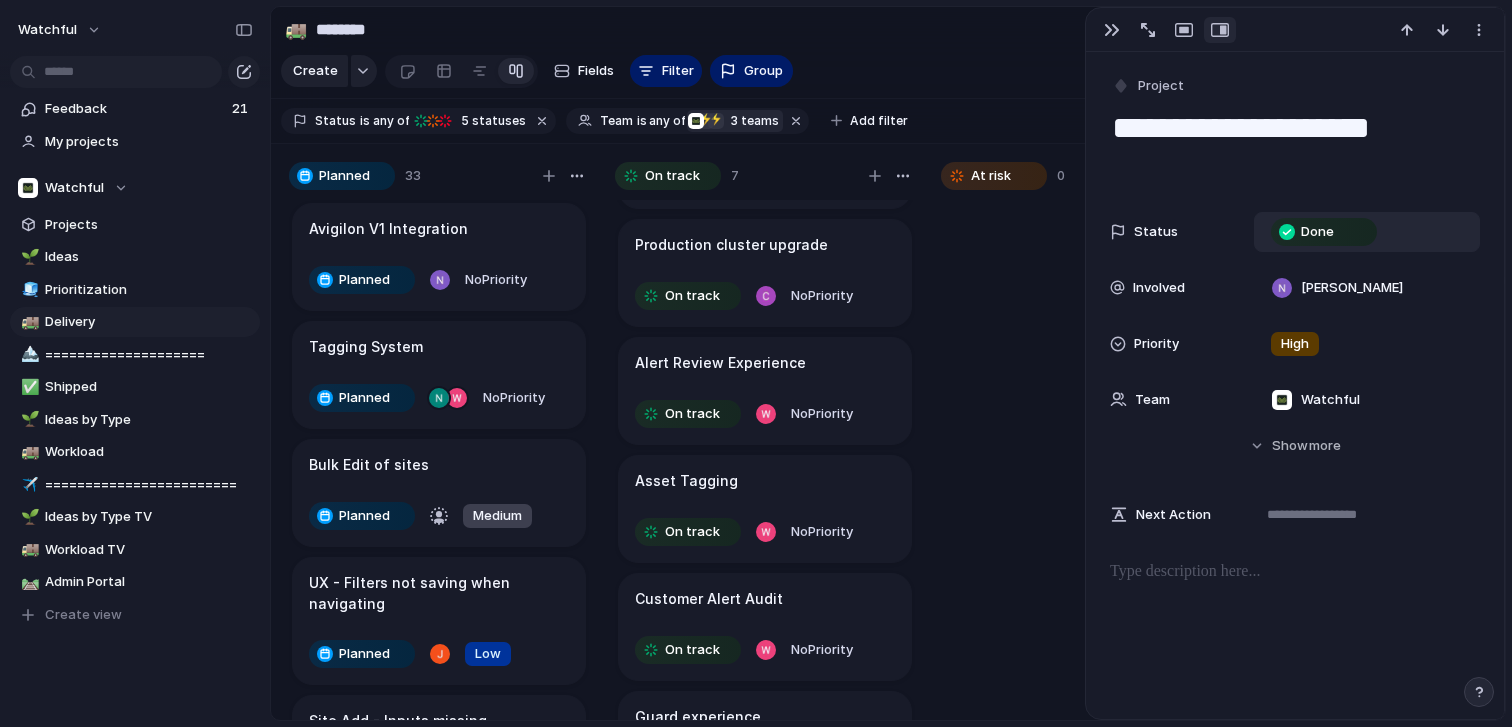 scroll, scrollTop: 230, scrollLeft: 0, axis: vertical 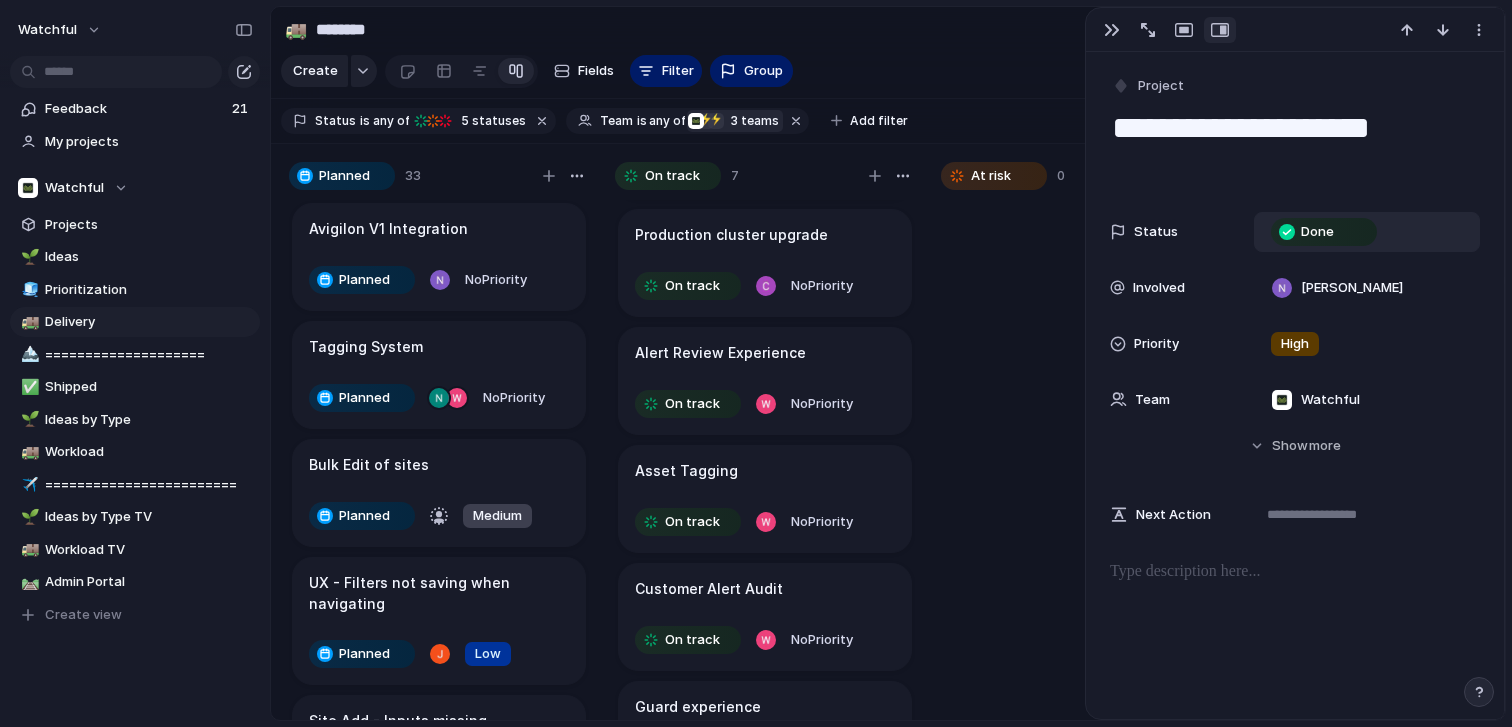 click on "Alert Review Experience On track No  Priority" at bounding box center (765, 381) 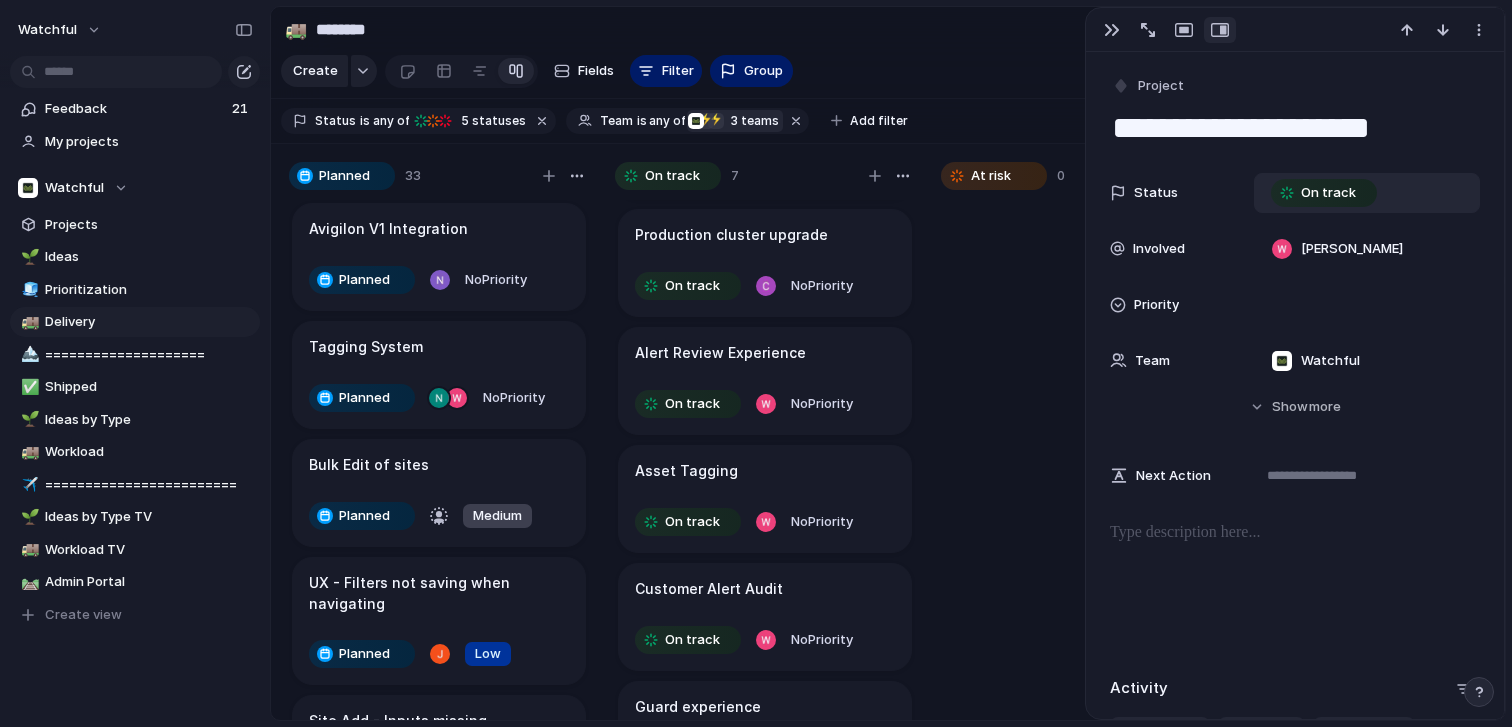 click on "On track" at bounding box center [1328, 193] 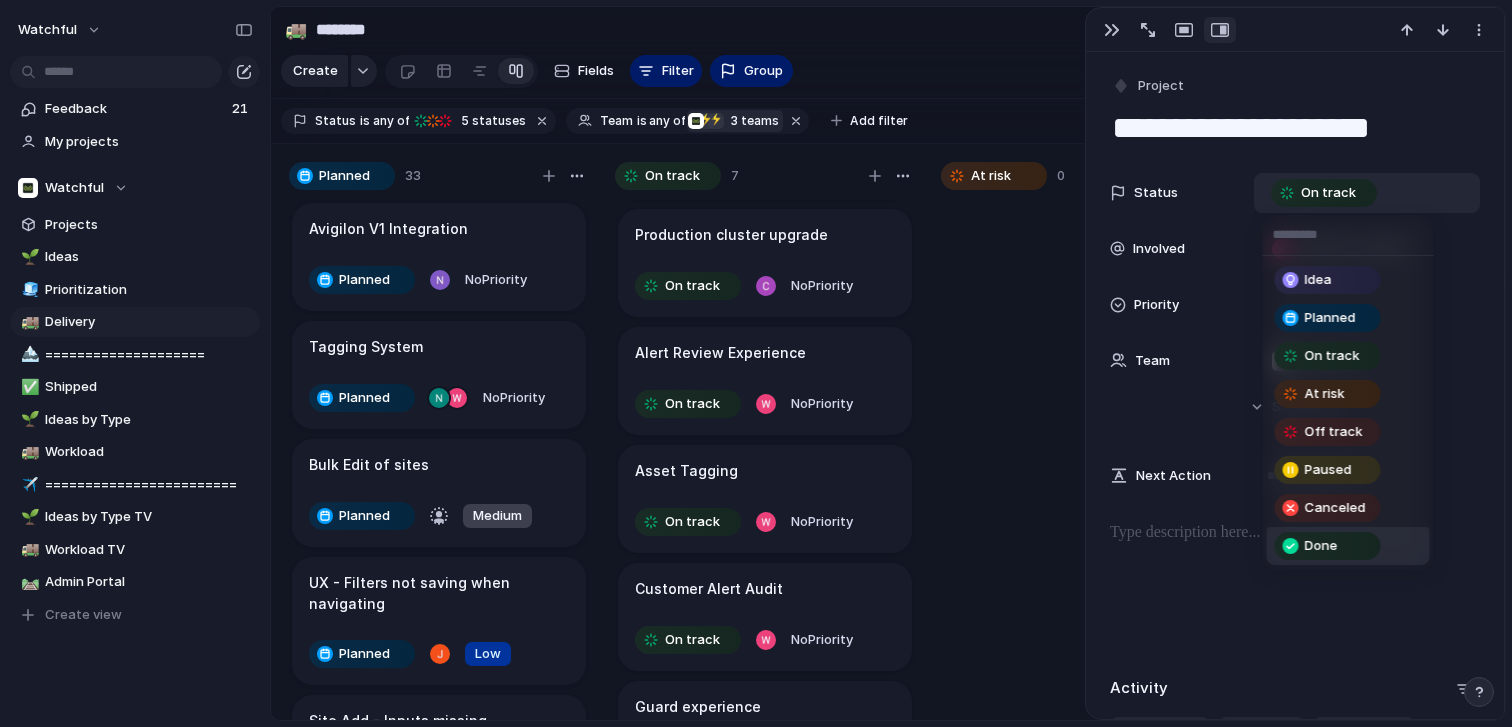 click on "Done" at bounding box center (1328, 546) 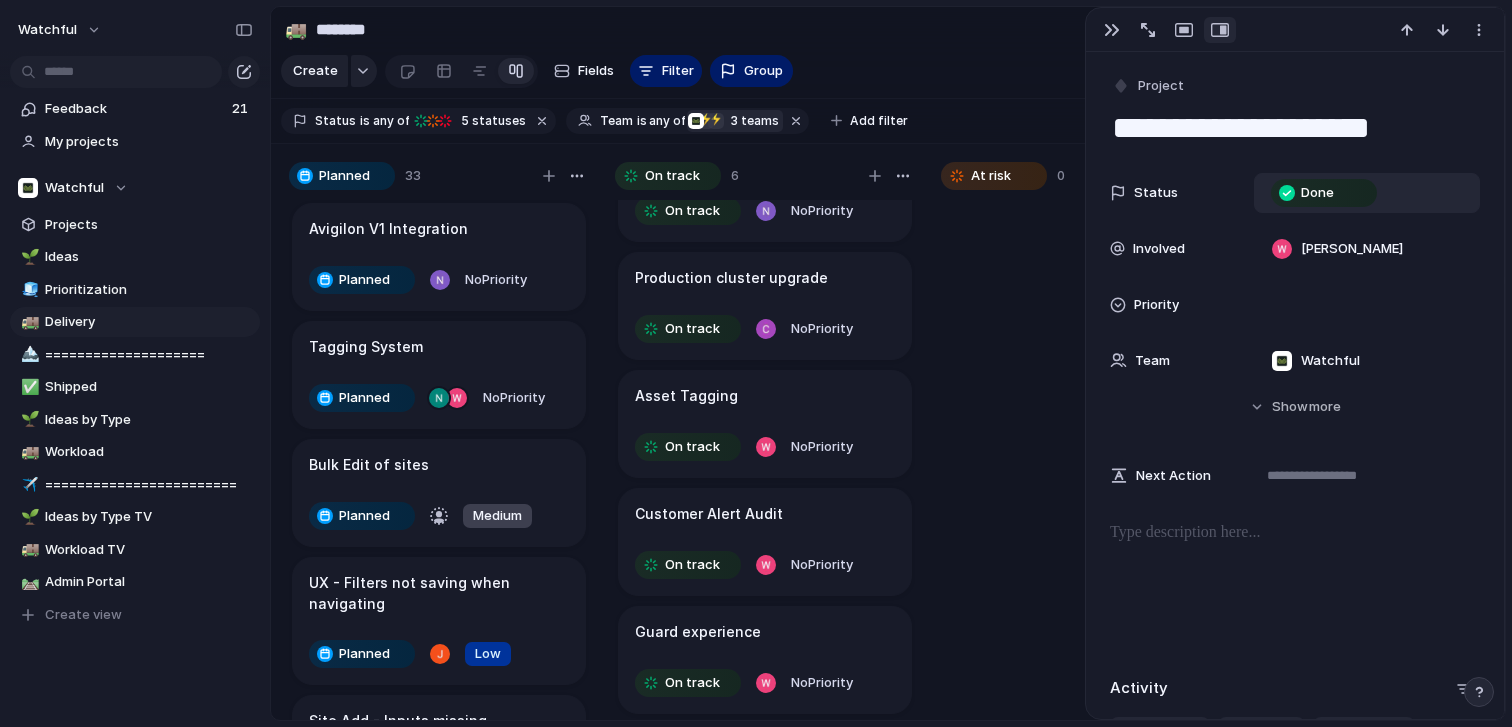 scroll, scrollTop: 182, scrollLeft: 0, axis: vertical 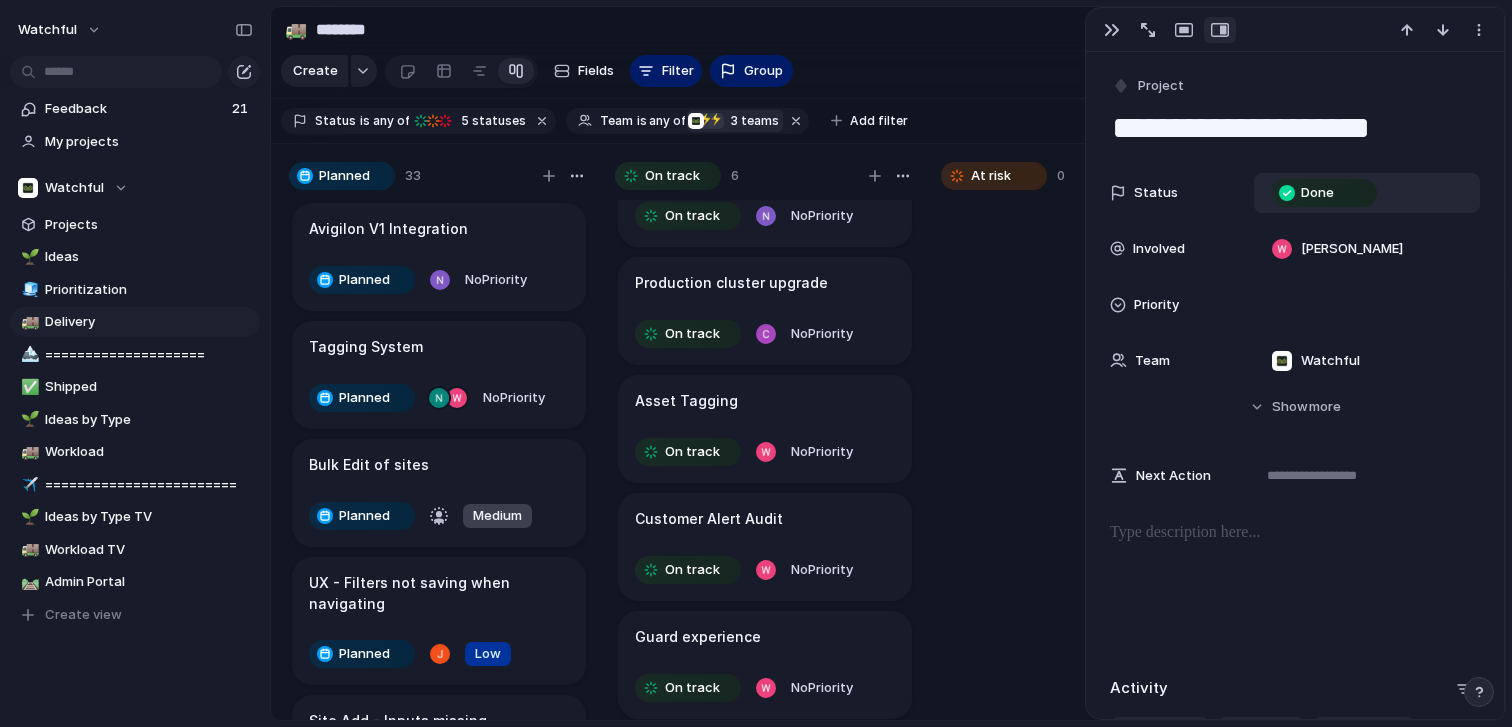 click on "Asset Tagging On track No  Priority" at bounding box center [765, 429] 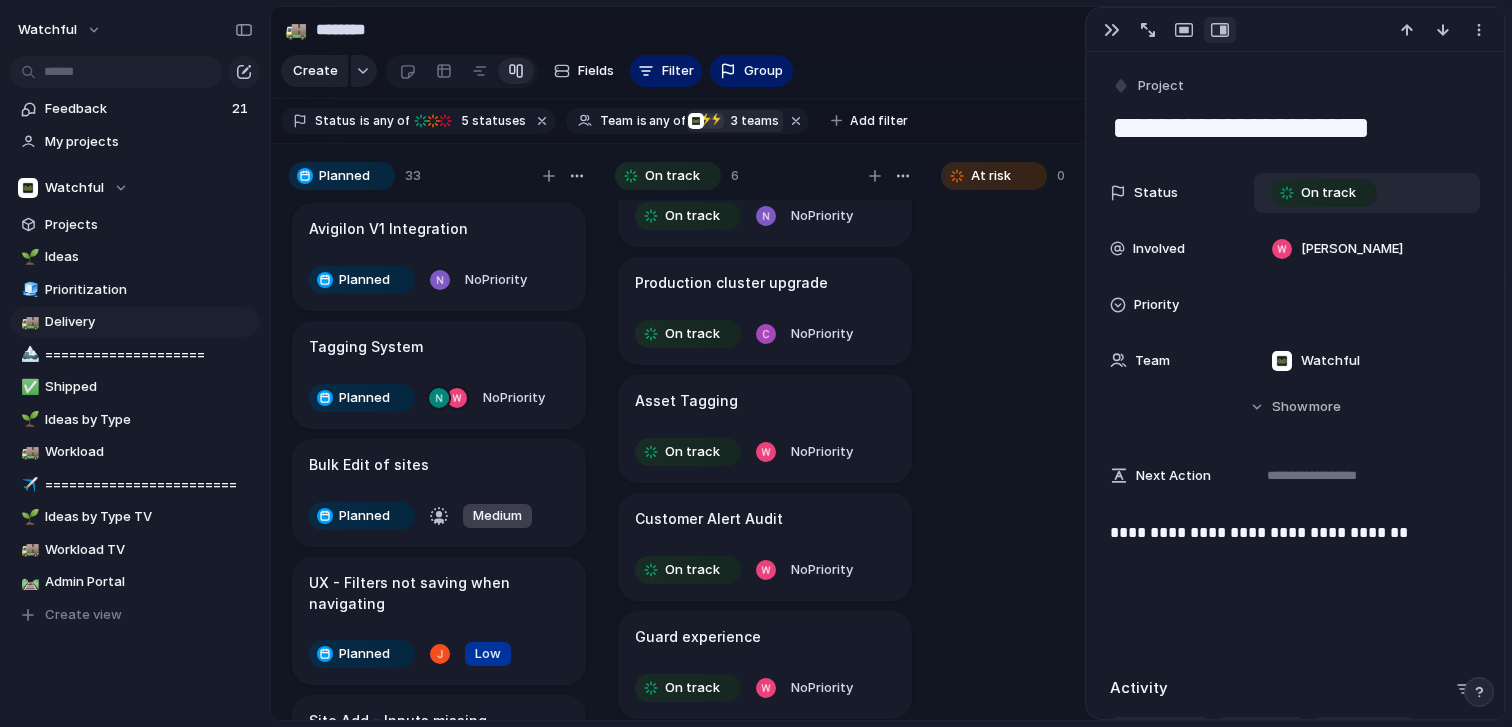 click on "Customer Alert Audit" at bounding box center [765, 519] 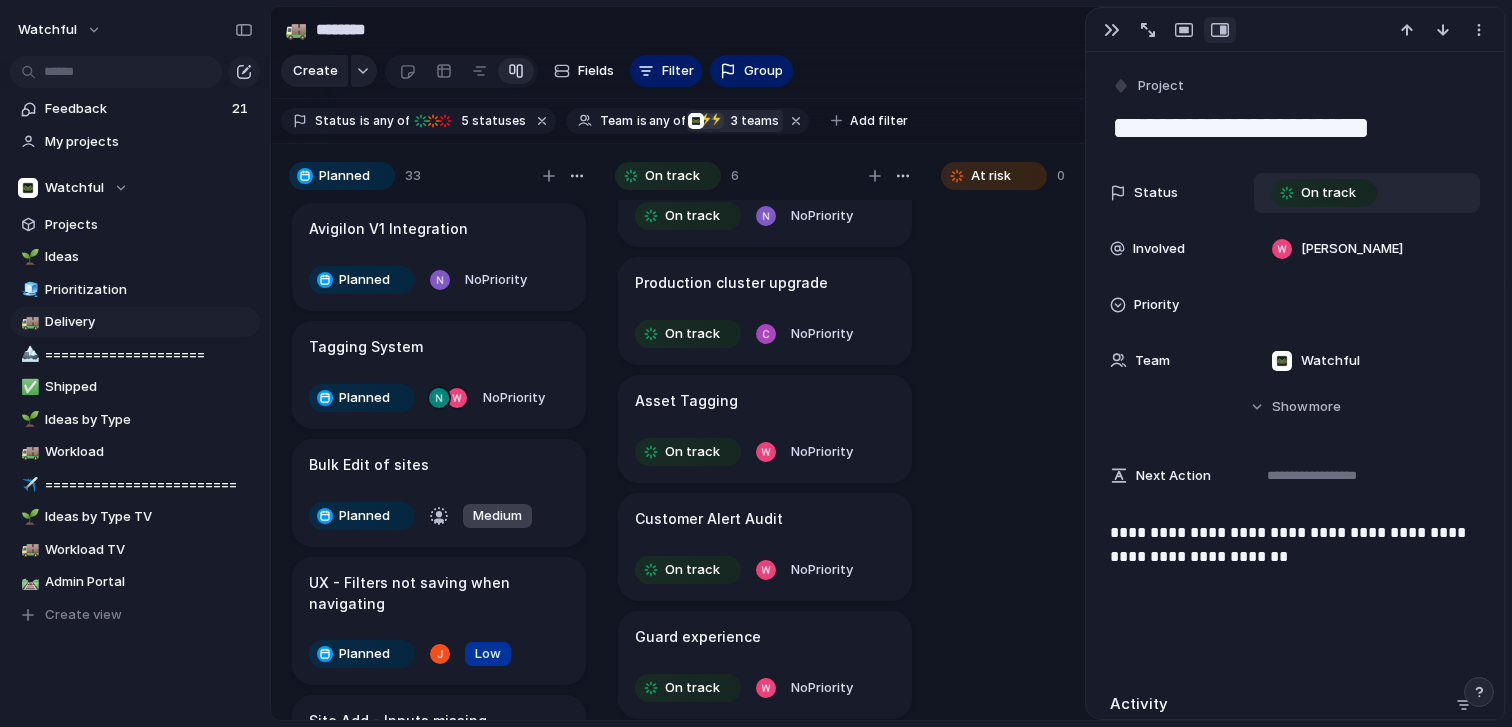 click on "Customer Alert Audit" at bounding box center [765, 519] 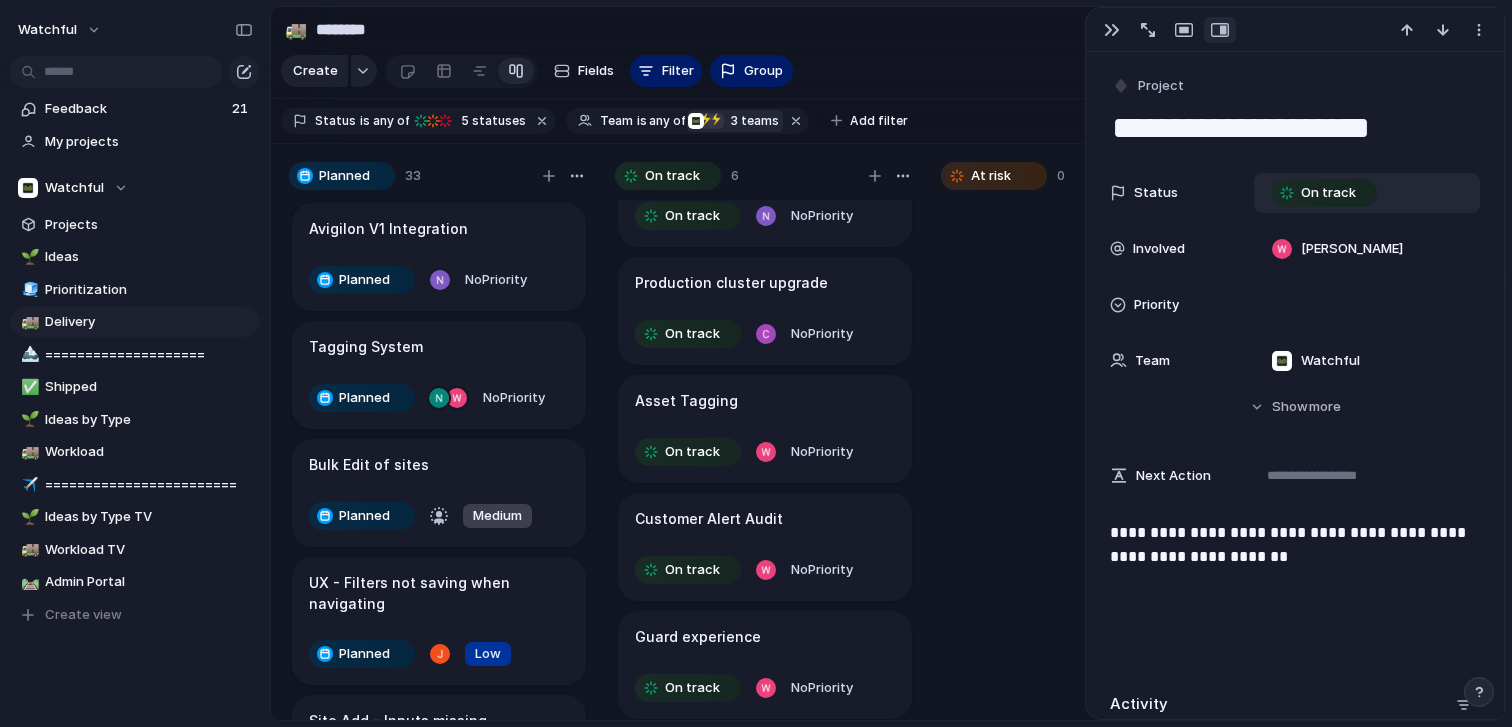 click on "**********" at bounding box center (1295, 128) 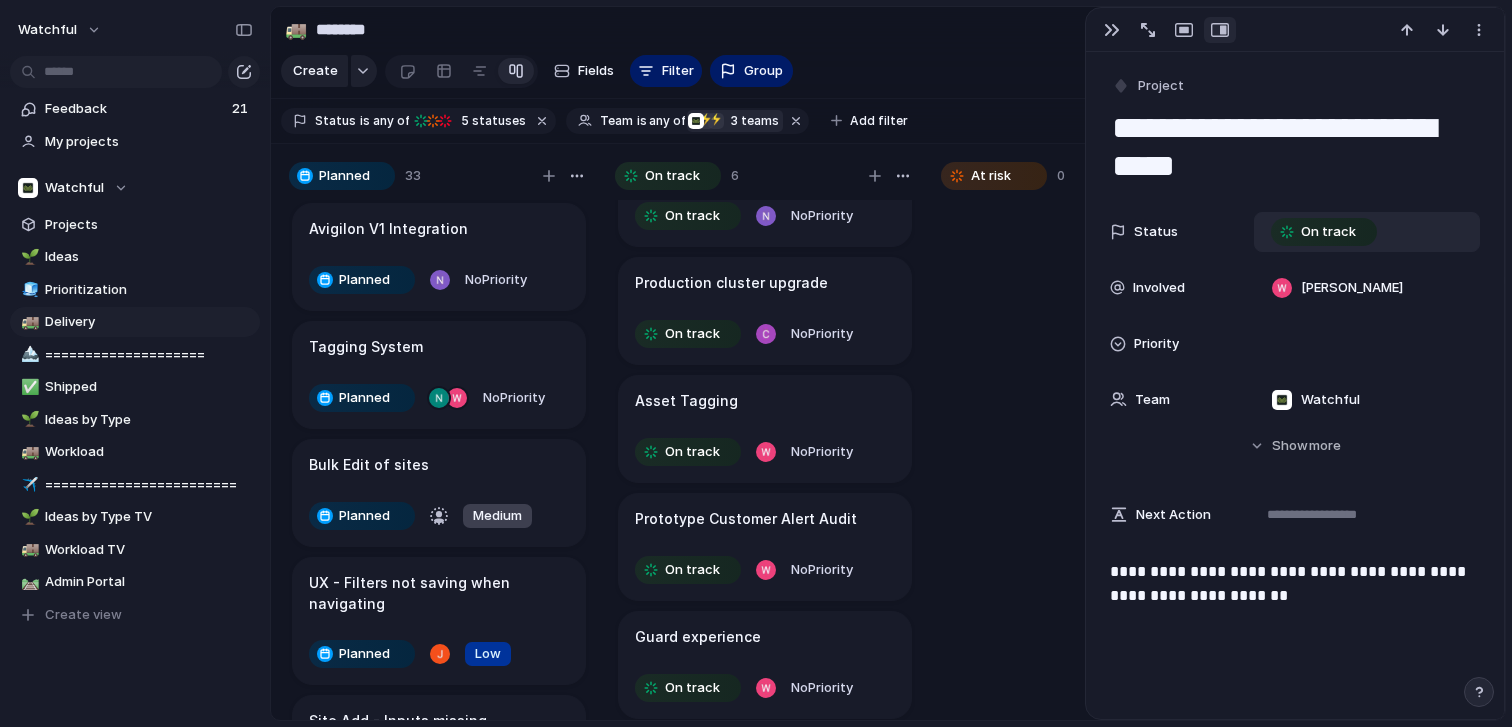 type on "**********" 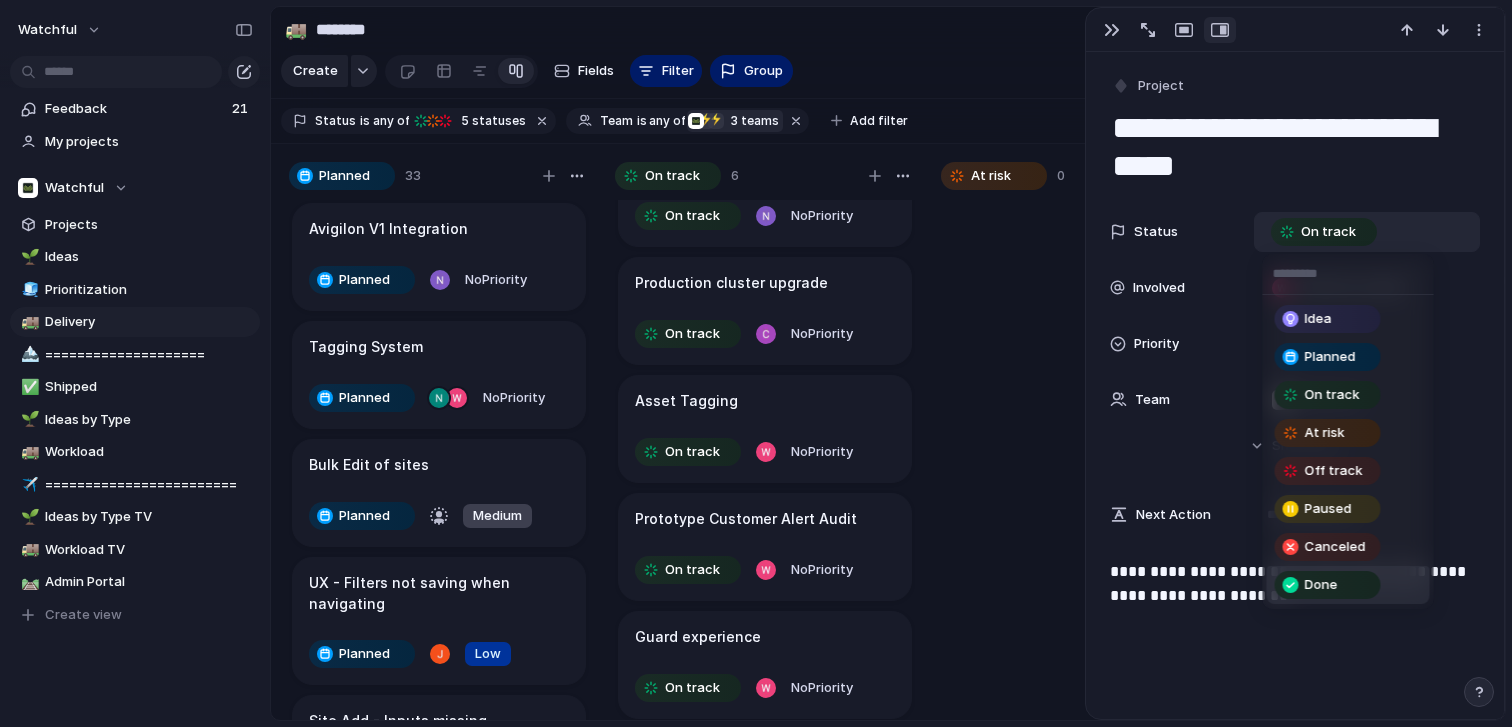 click on "Done" at bounding box center (1321, 585) 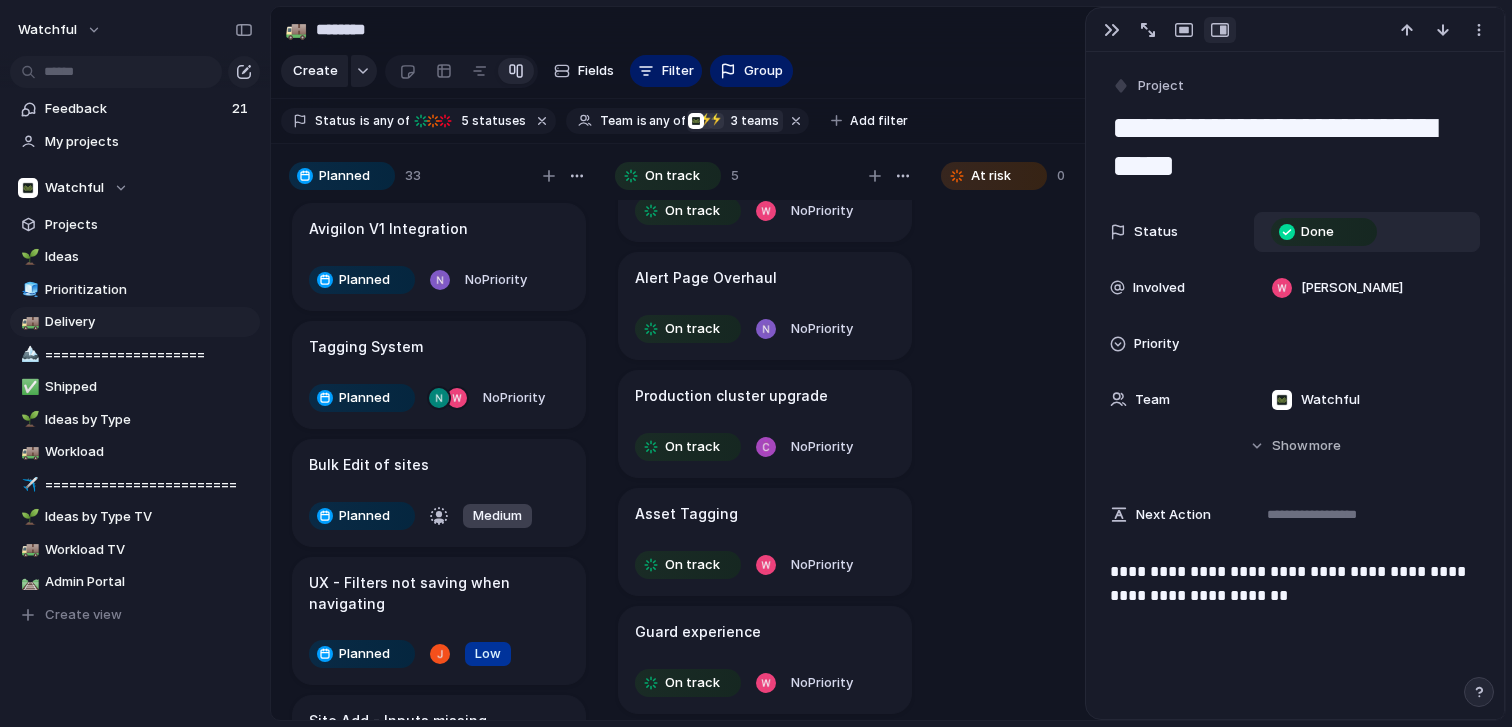 scroll, scrollTop: 65, scrollLeft: 0, axis: vertical 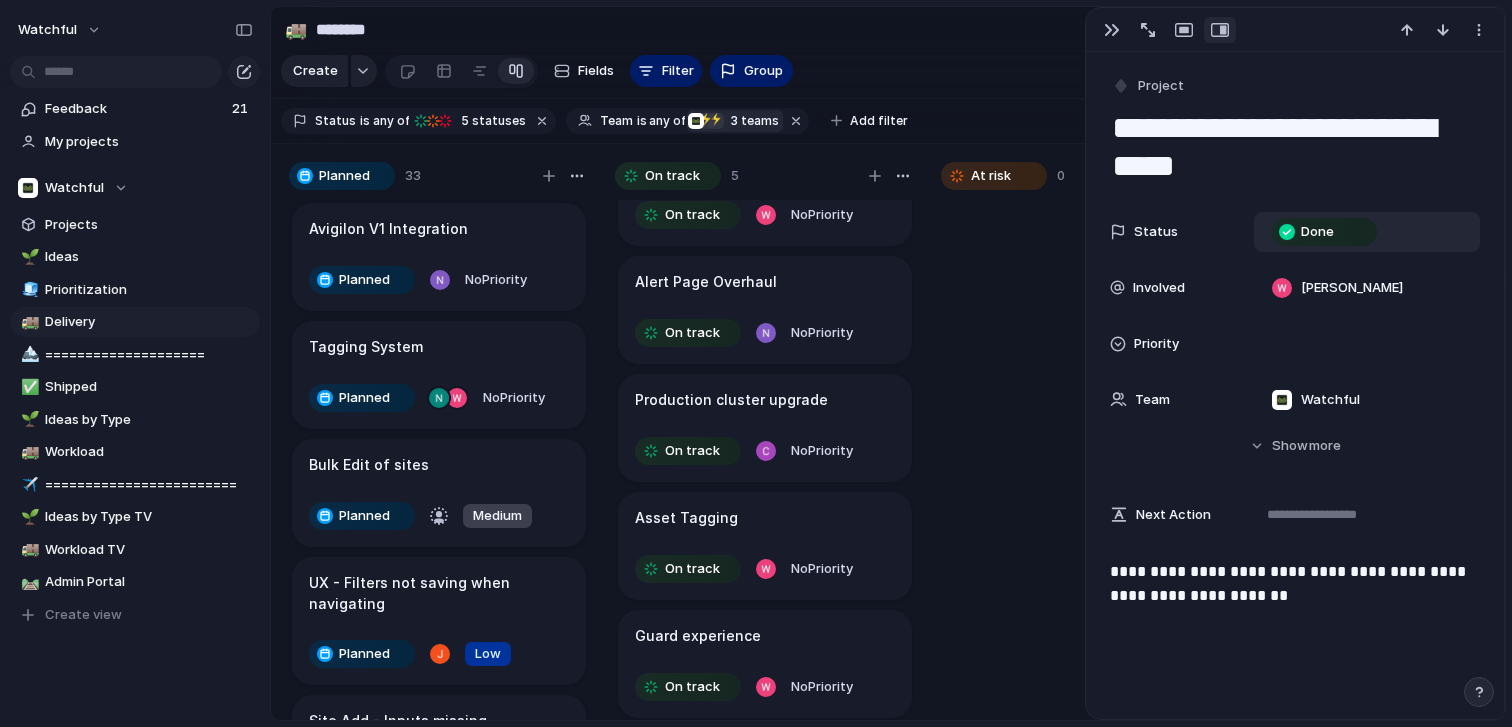 click on "Guard experience On track No  Priority" at bounding box center [765, 664] 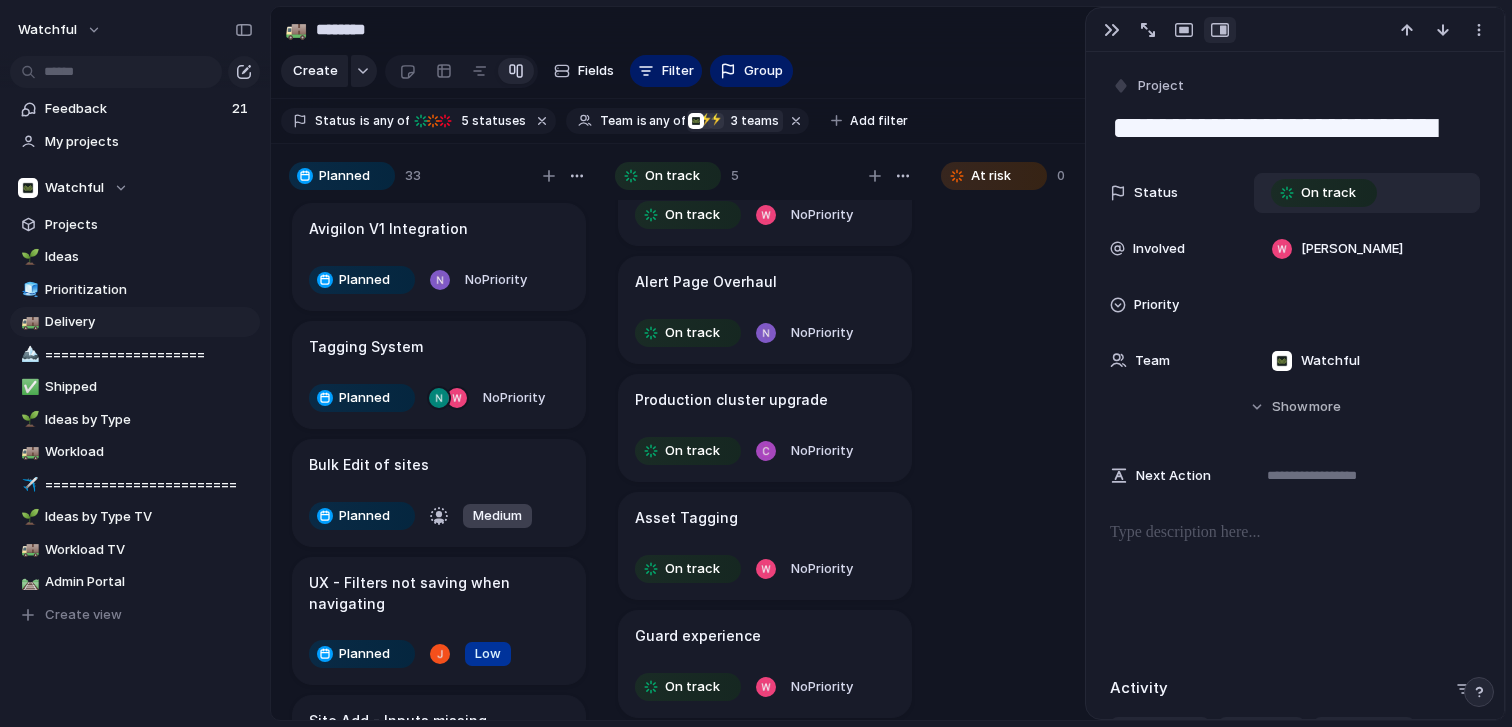 click on "On track" at bounding box center [1328, 193] 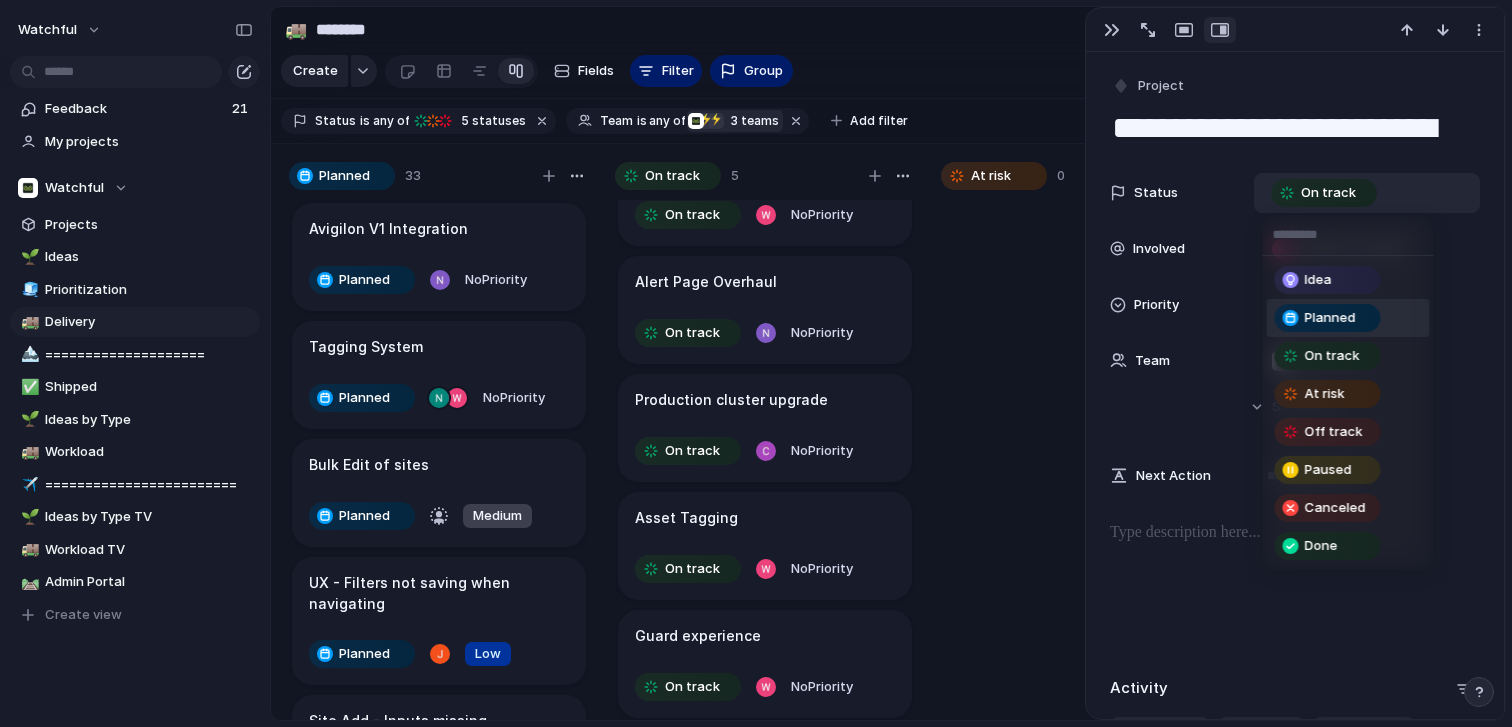 click on "Planned" at bounding box center (1330, 318) 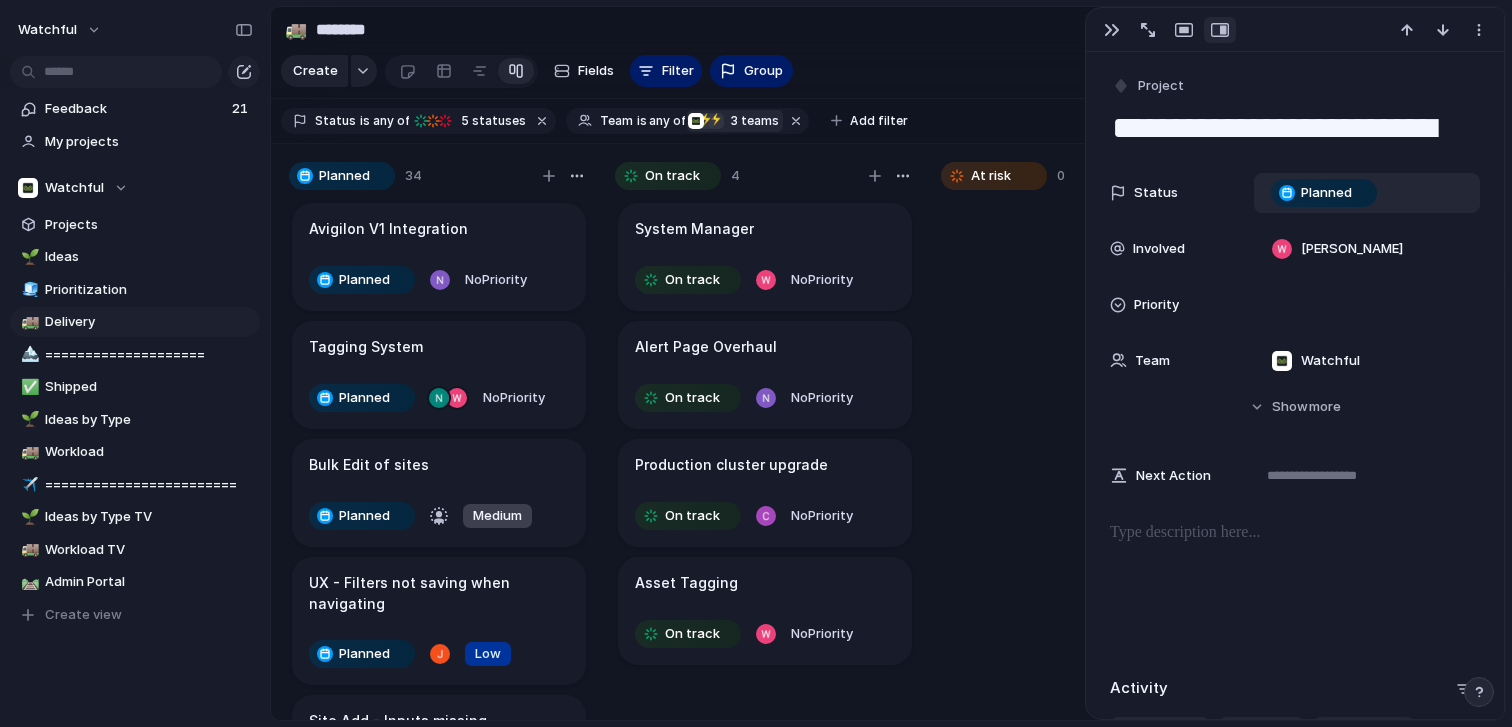 click at bounding box center [1091, 469] 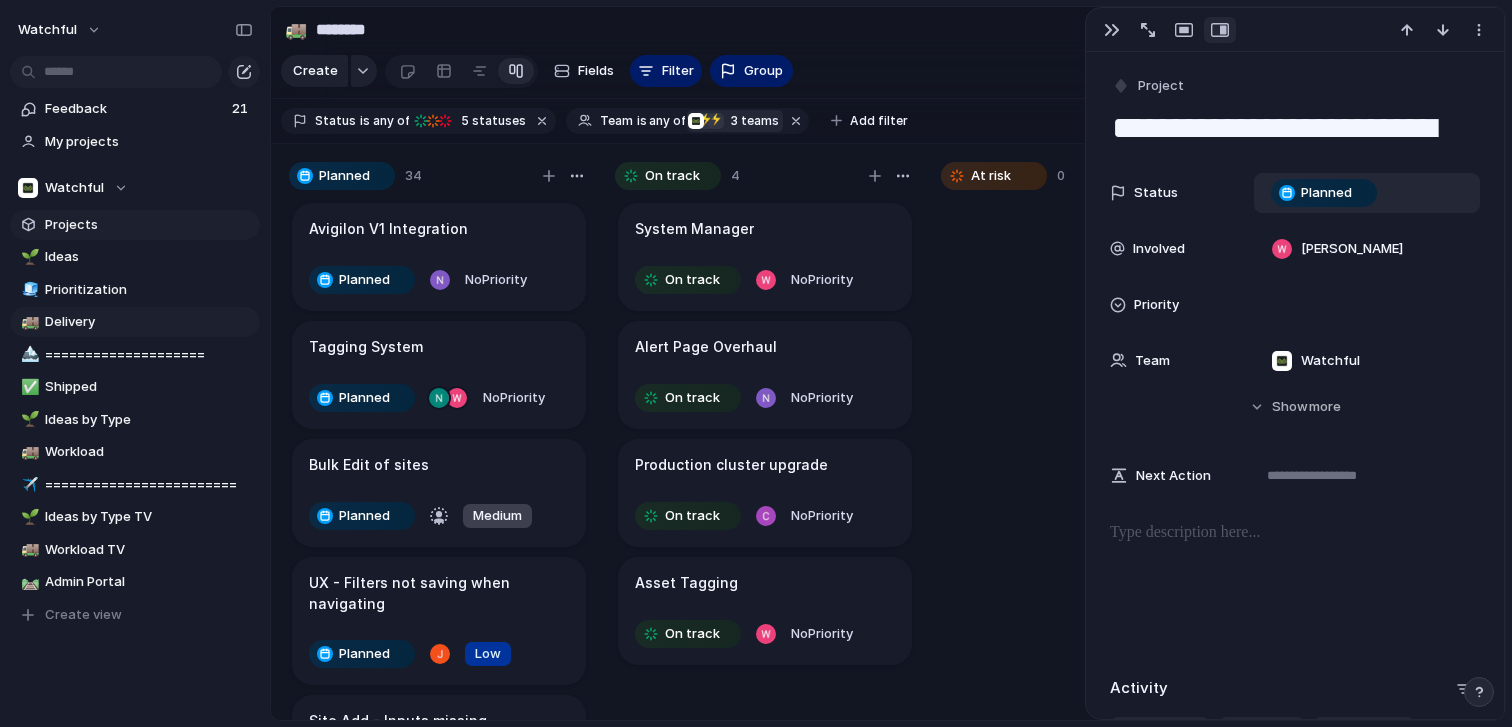 click on "Projects" at bounding box center (149, 225) 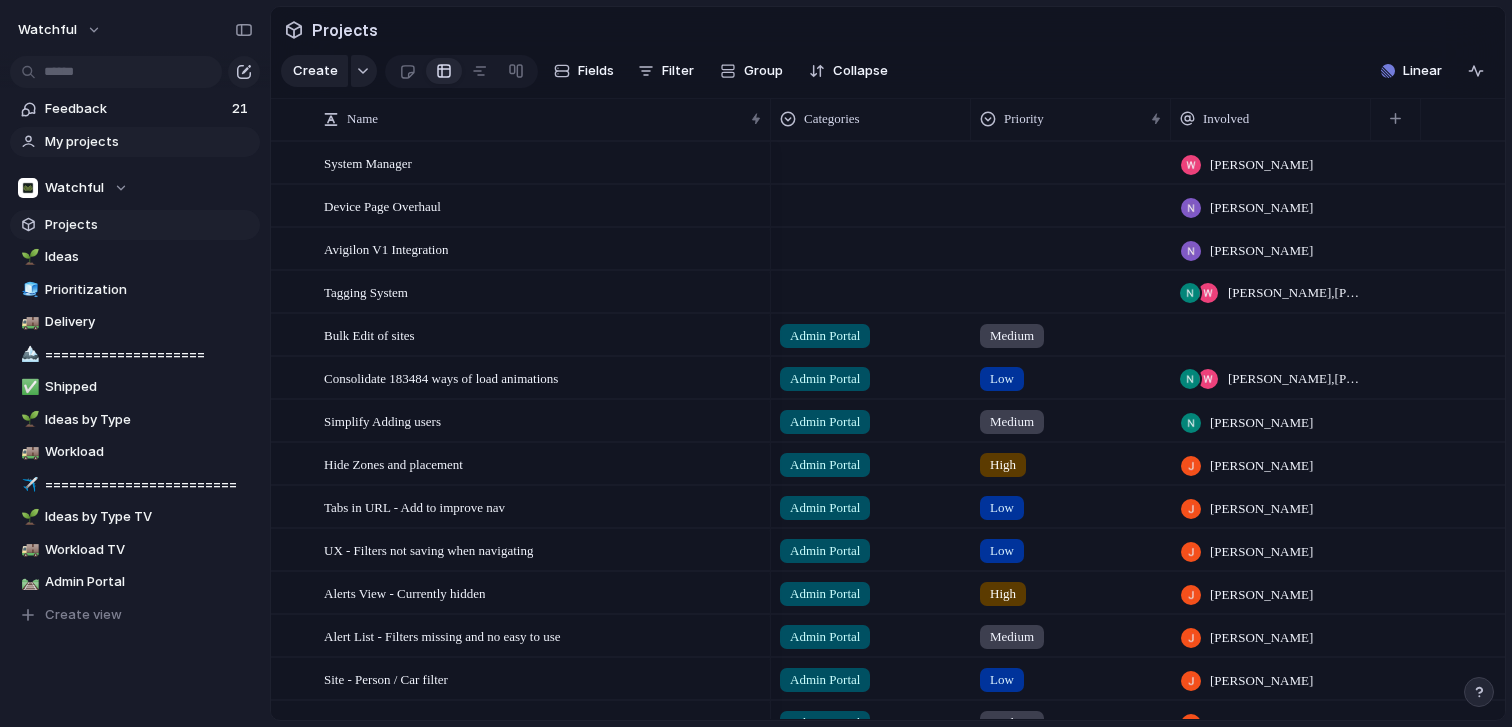 click on "My projects" at bounding box center [149, 142] 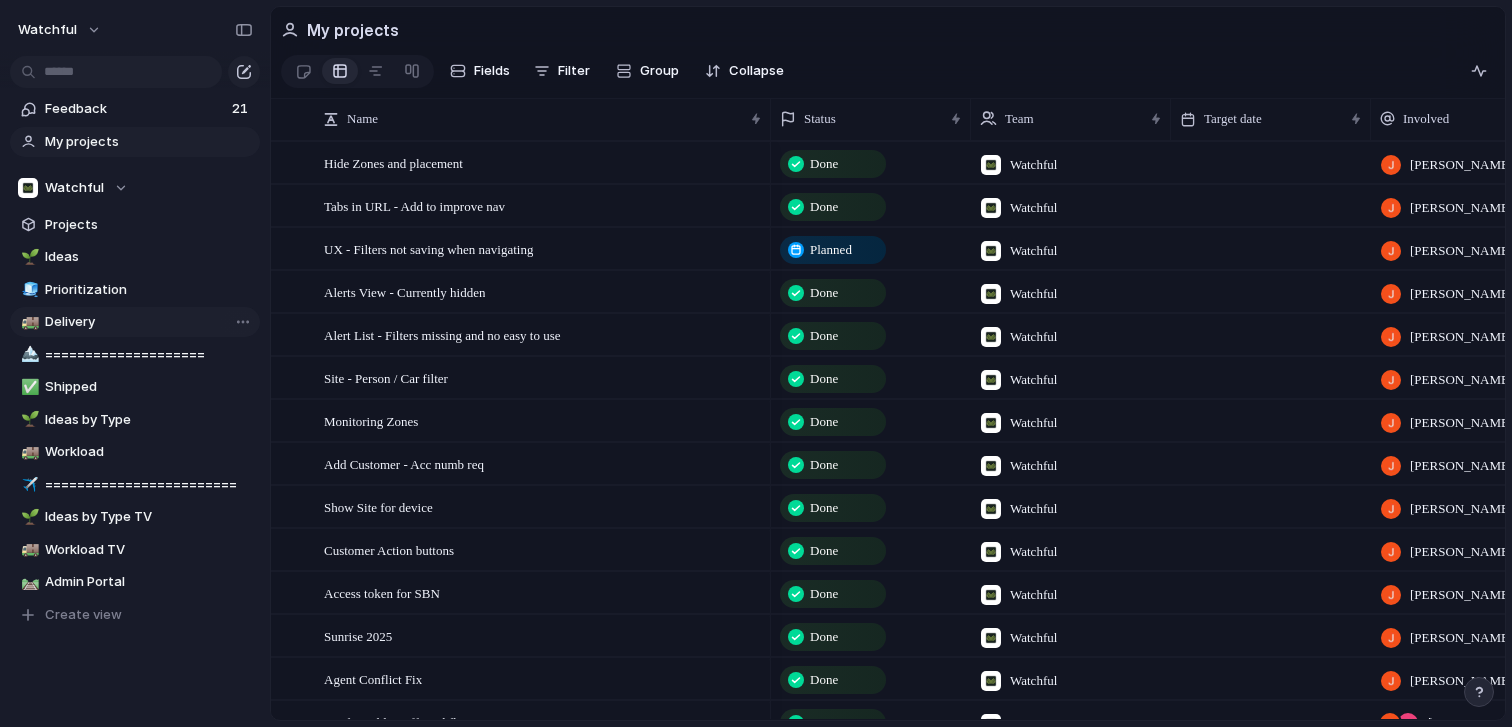 click on "Delivery" at bounding box center (149, 322) 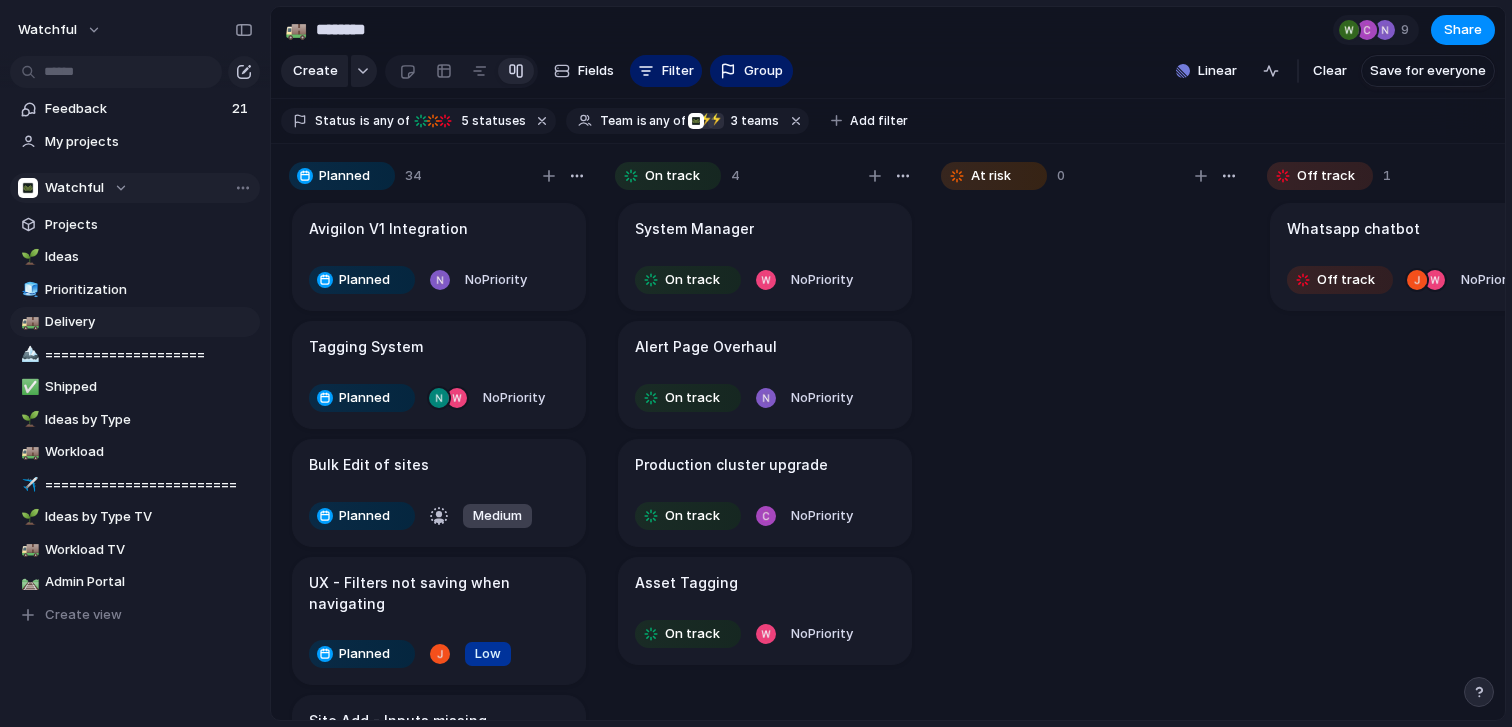 click on "Watchful" at bounding box center (73, 188) 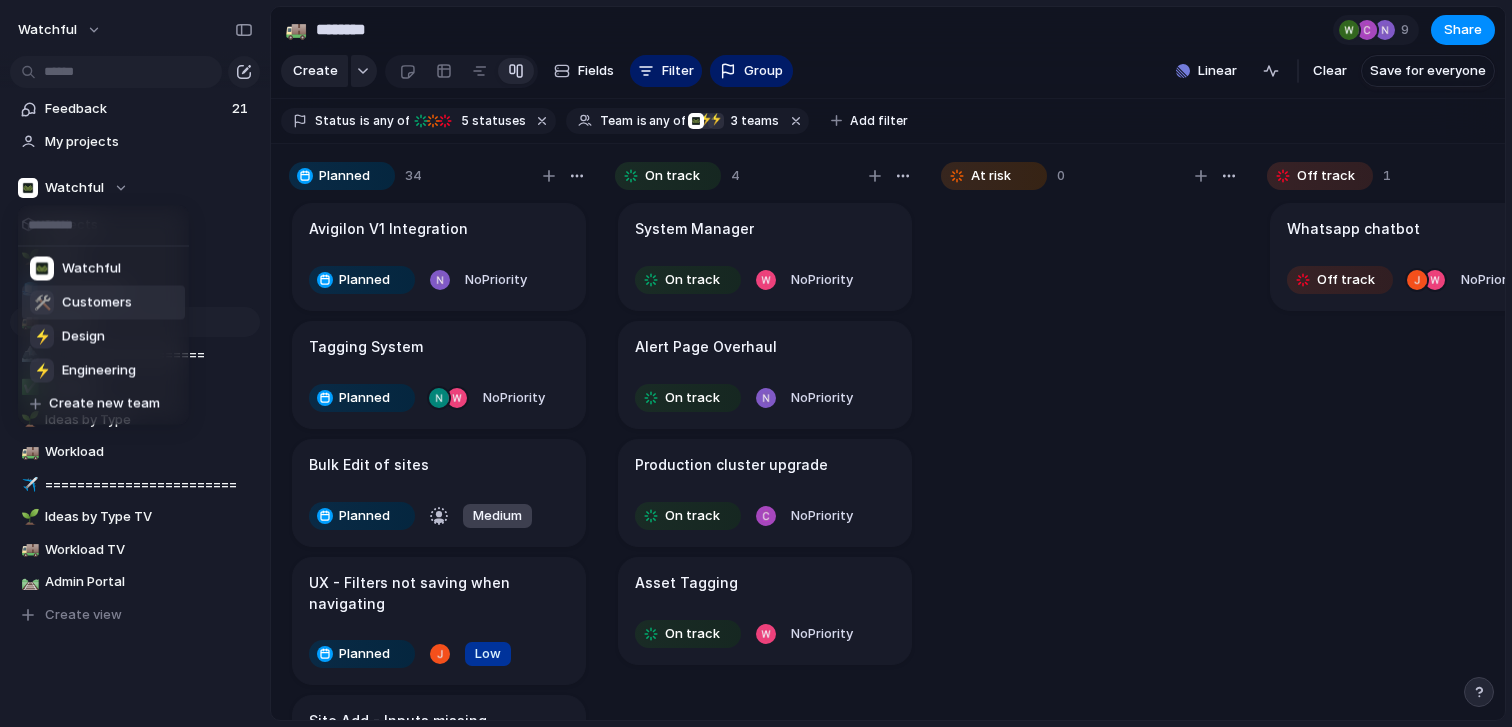 click on "Customers" at bounding box center (97, 303) 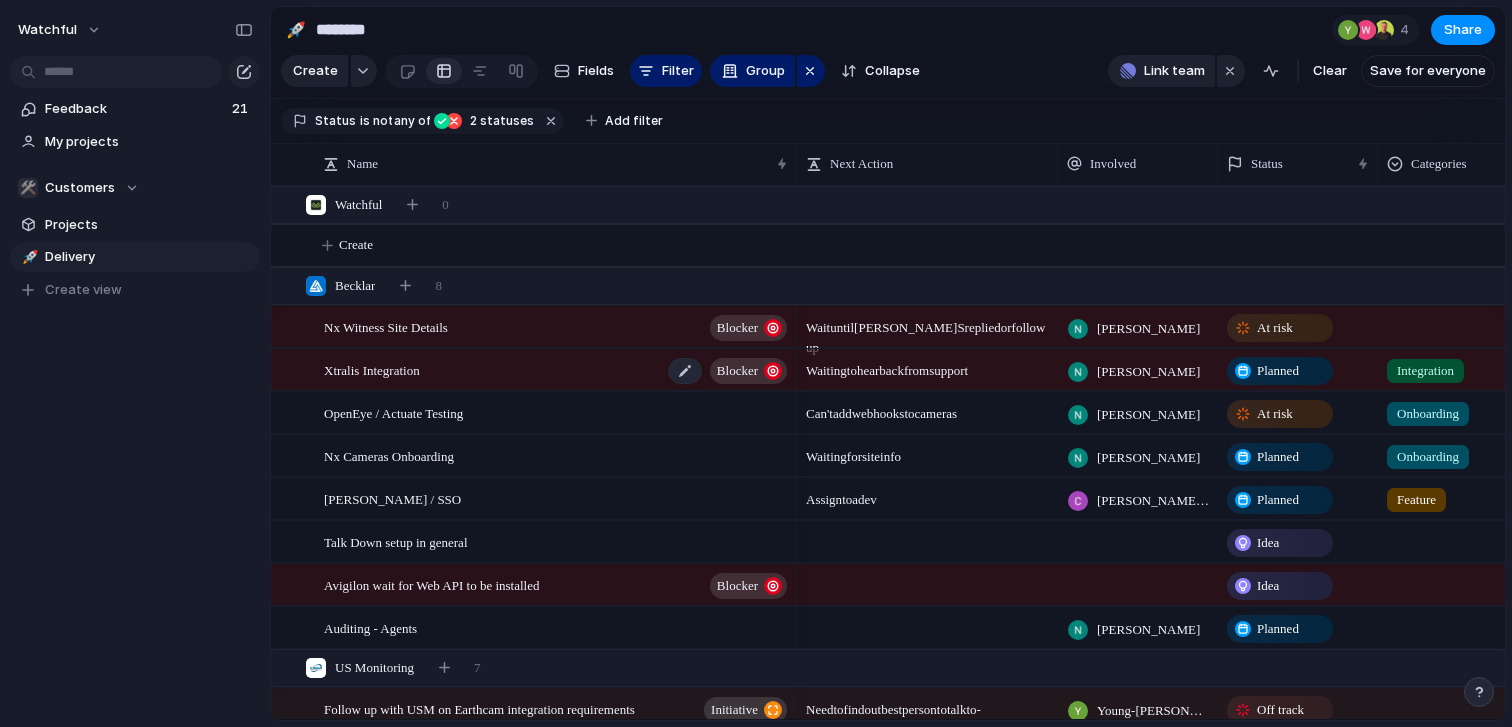 scroll, scrollTop: 42, scrollLeft: 0, axis: vertical 